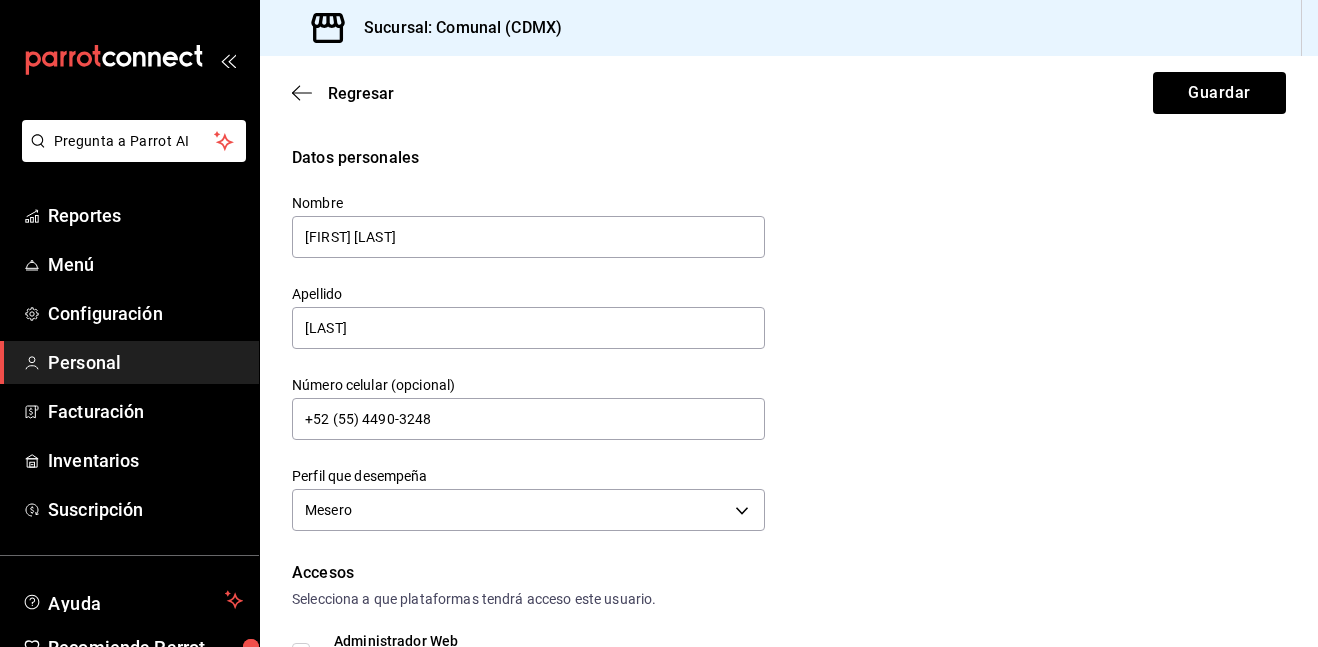 scroll, scrollTop: 0, scrollLeft: 0, axis: both 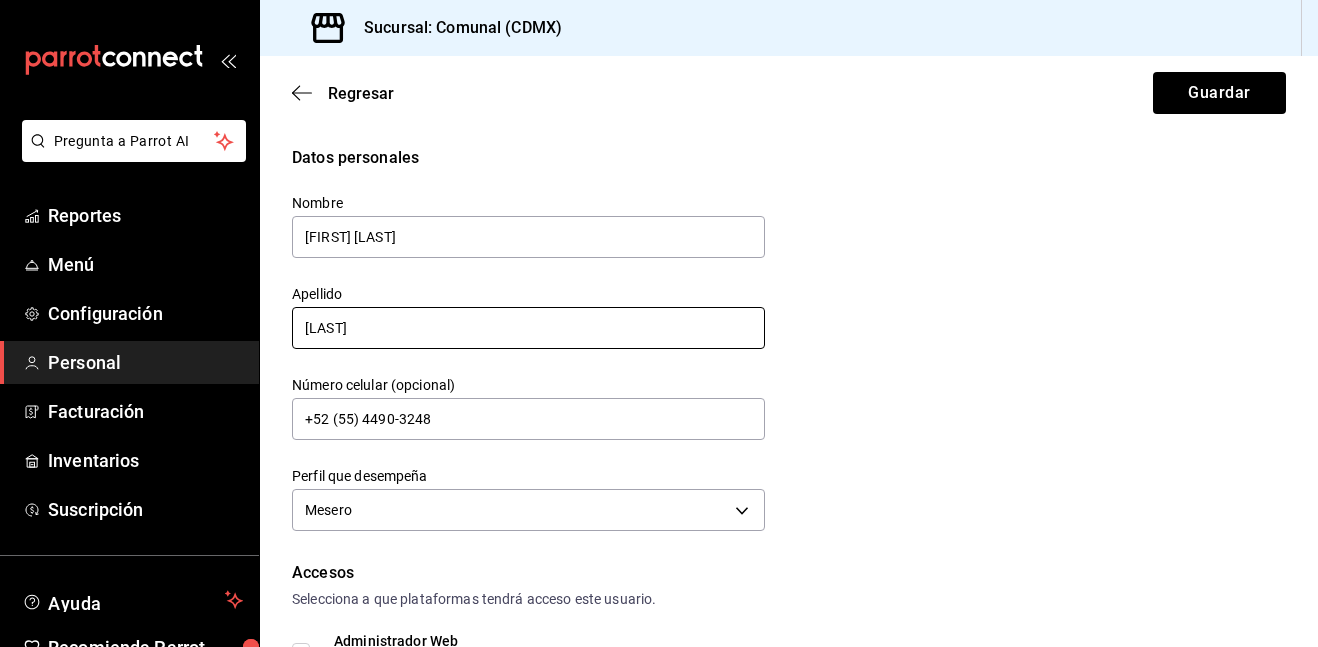 click on "[LAST]" at bounding box center (528, 328) 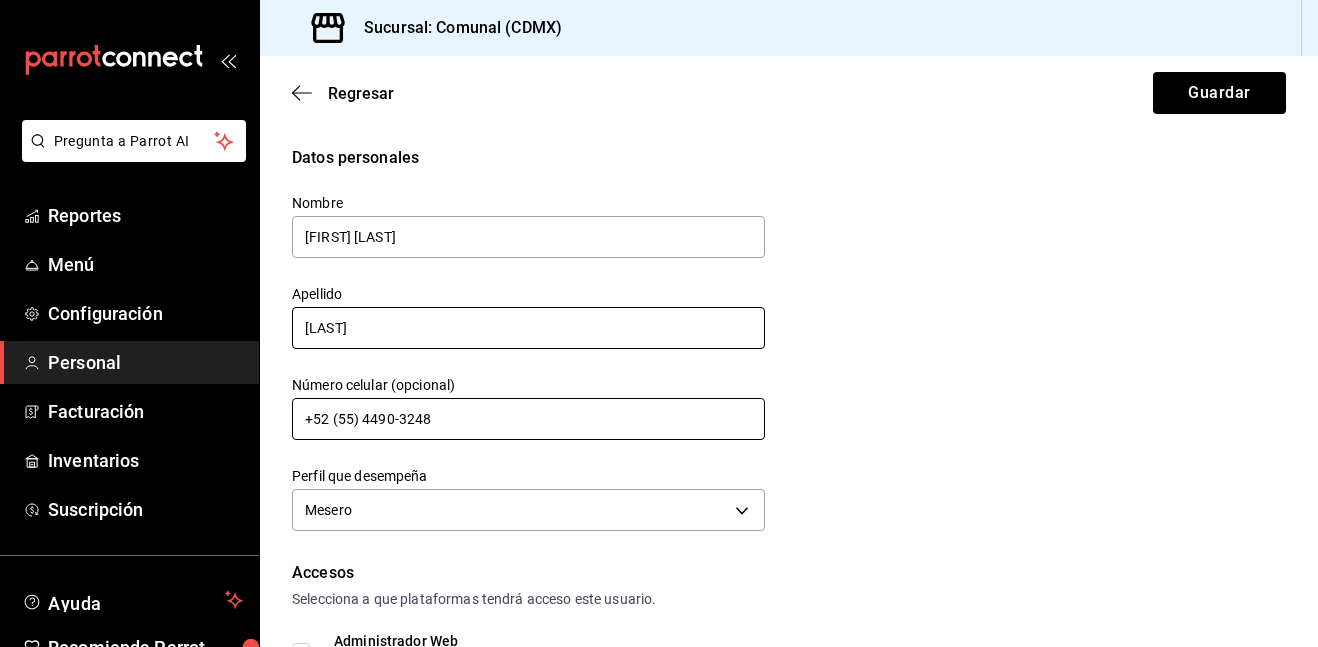 type on "[LAST]" 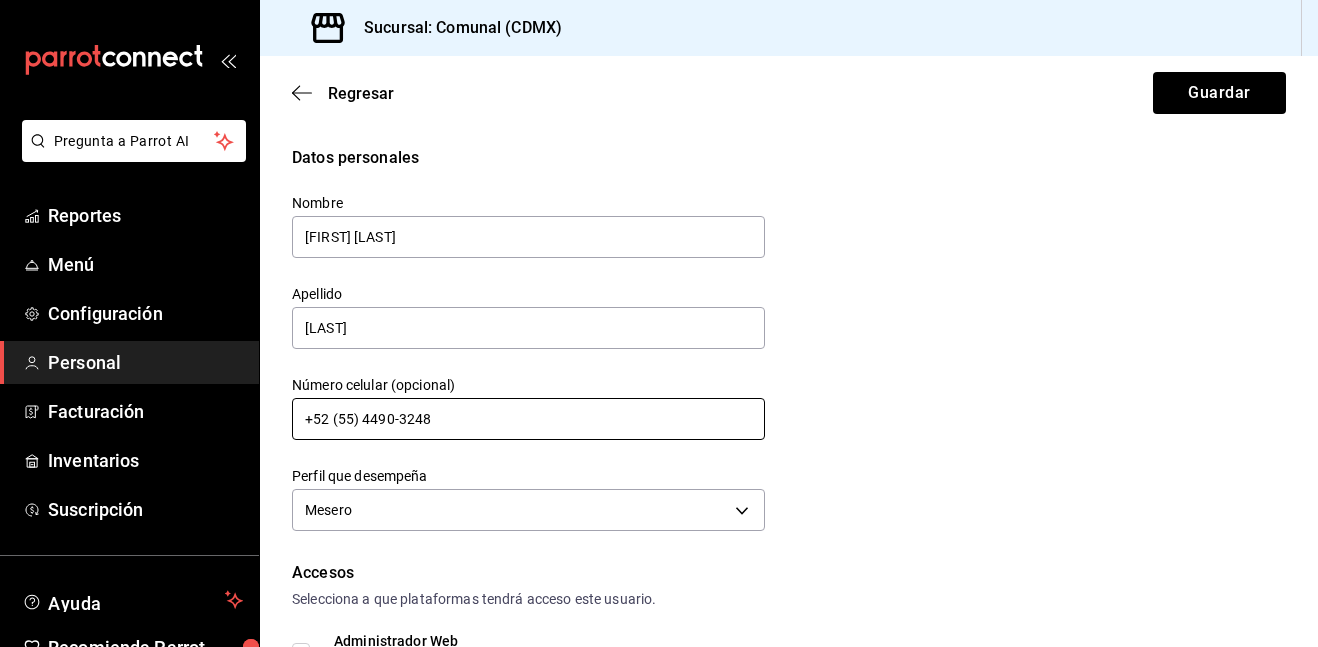 click on "+52 (55) 4490-3248" at bounding box center [528, 419] 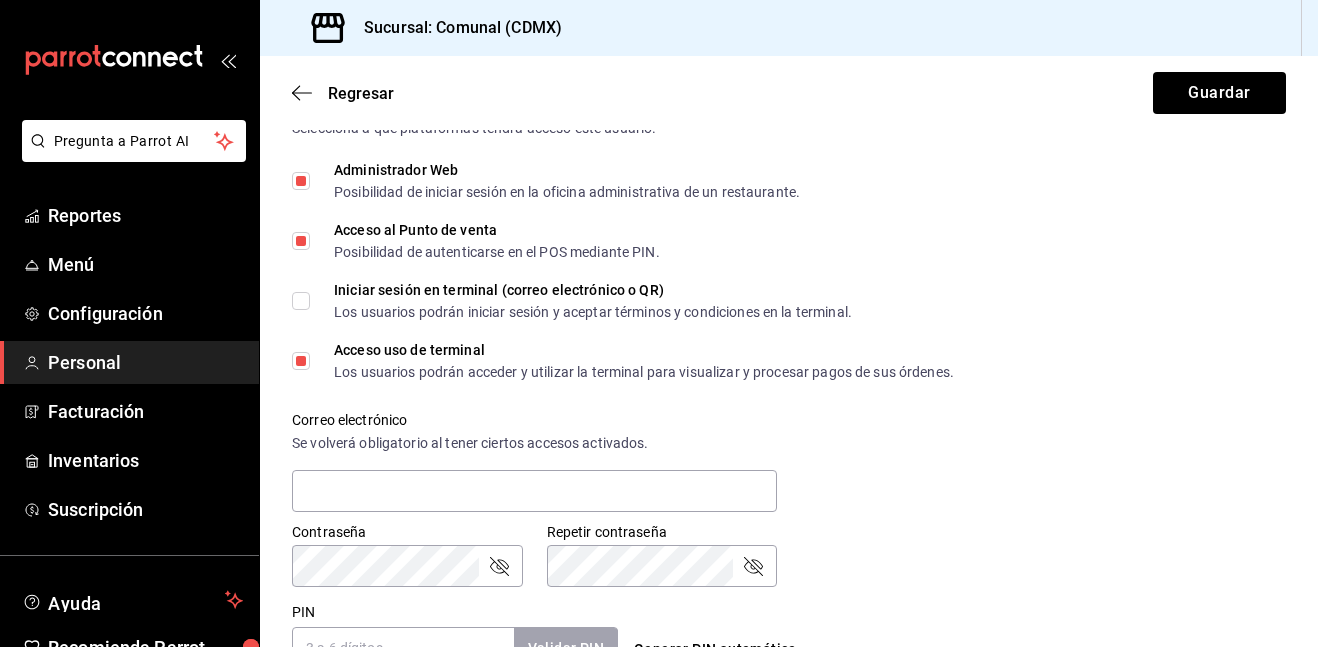 scroll, scrollTop: 470, scrollLeft: 0, axis: vertical 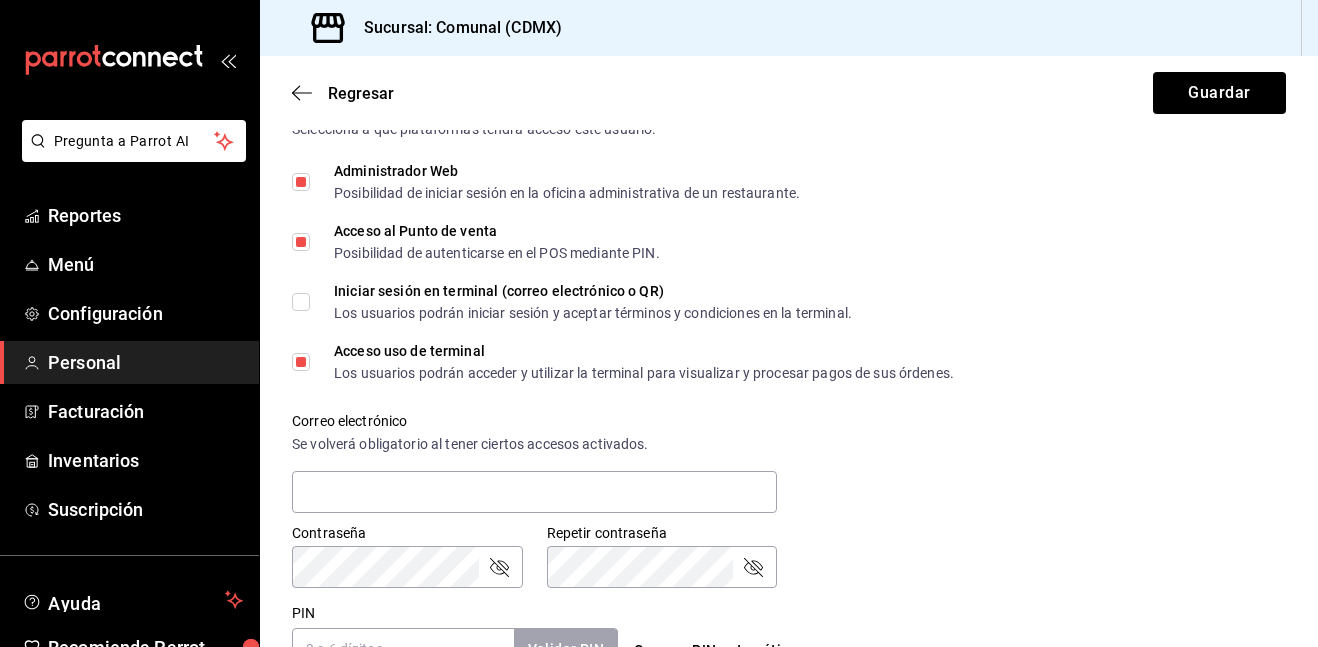 type on "+52 (55) 3651-9644" 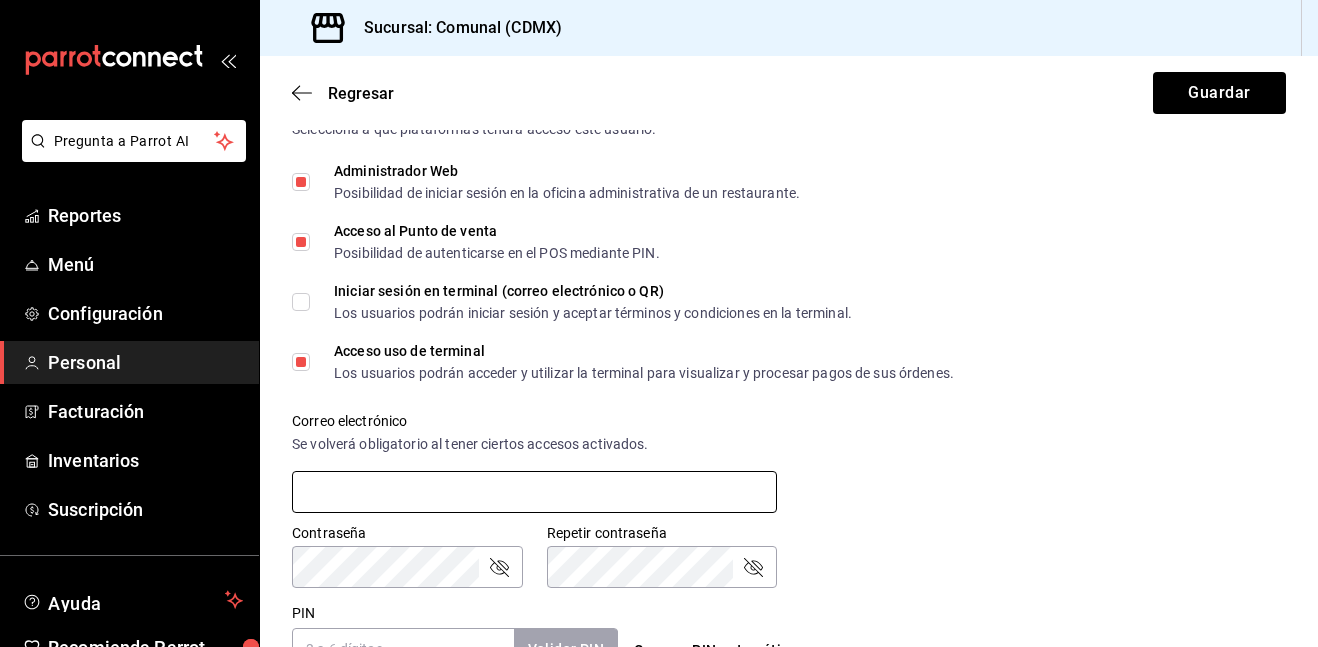 click at bounding box center (534, 492) 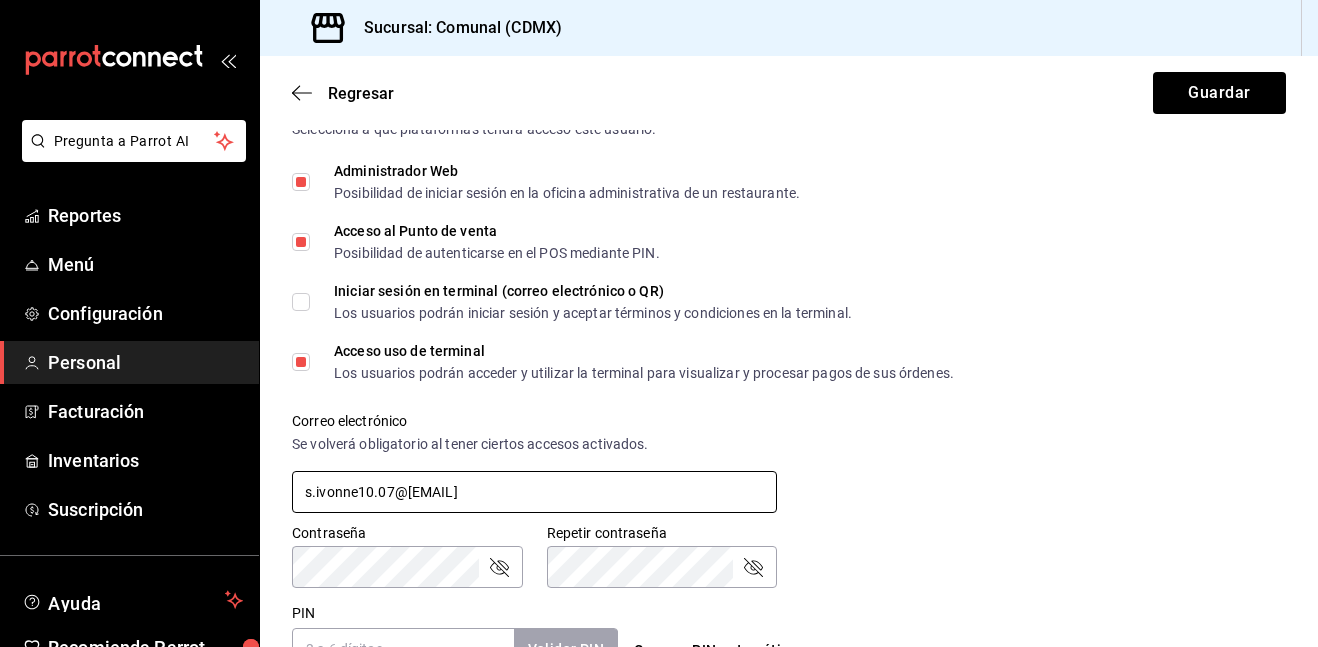 type on "s.ivonne10.07@[EMAIL]" 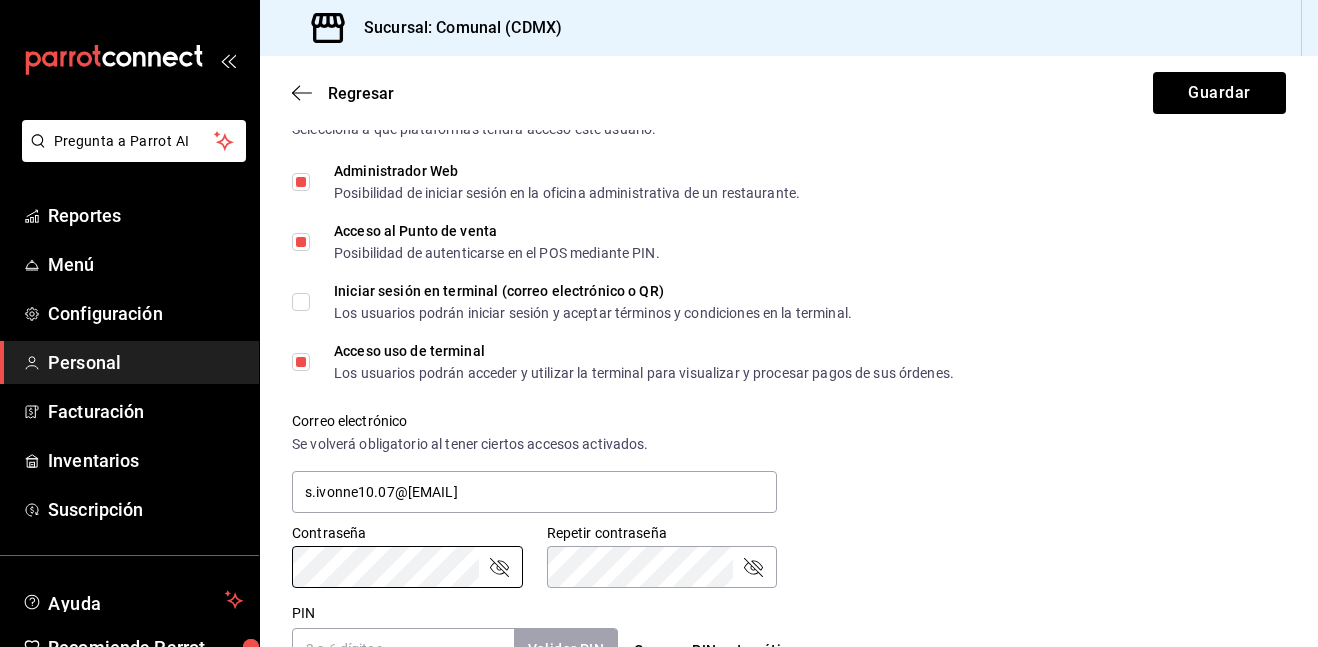 type 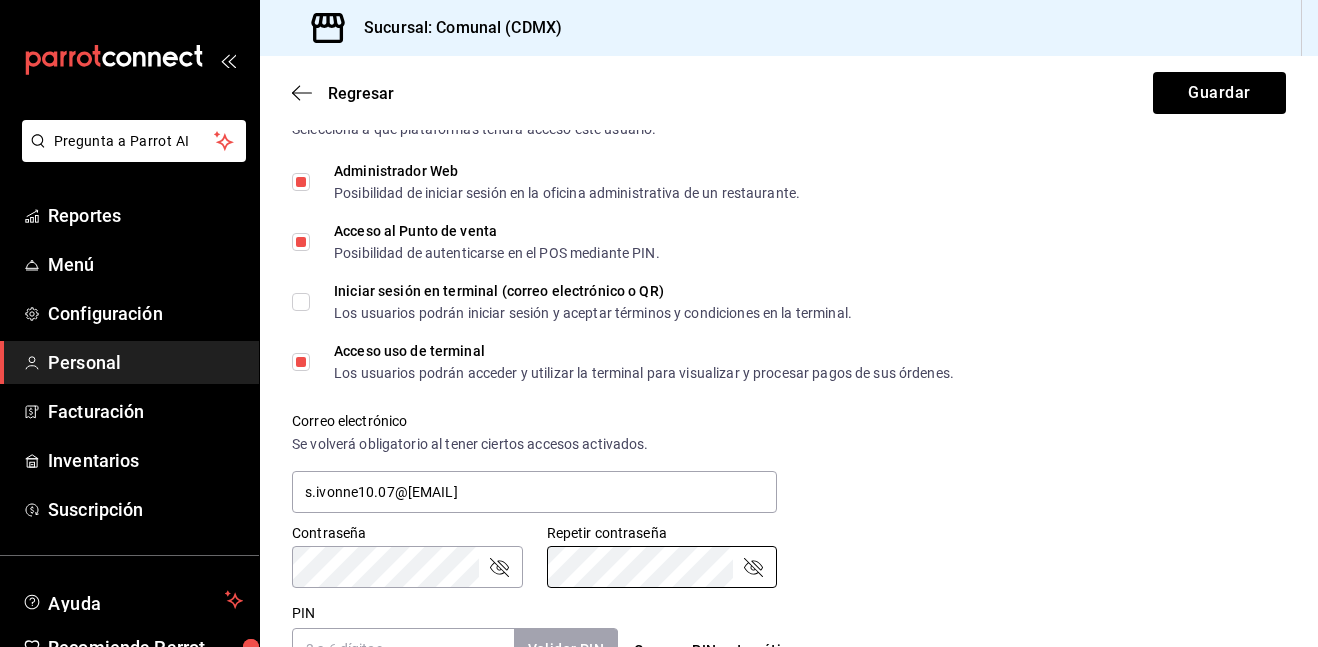 click 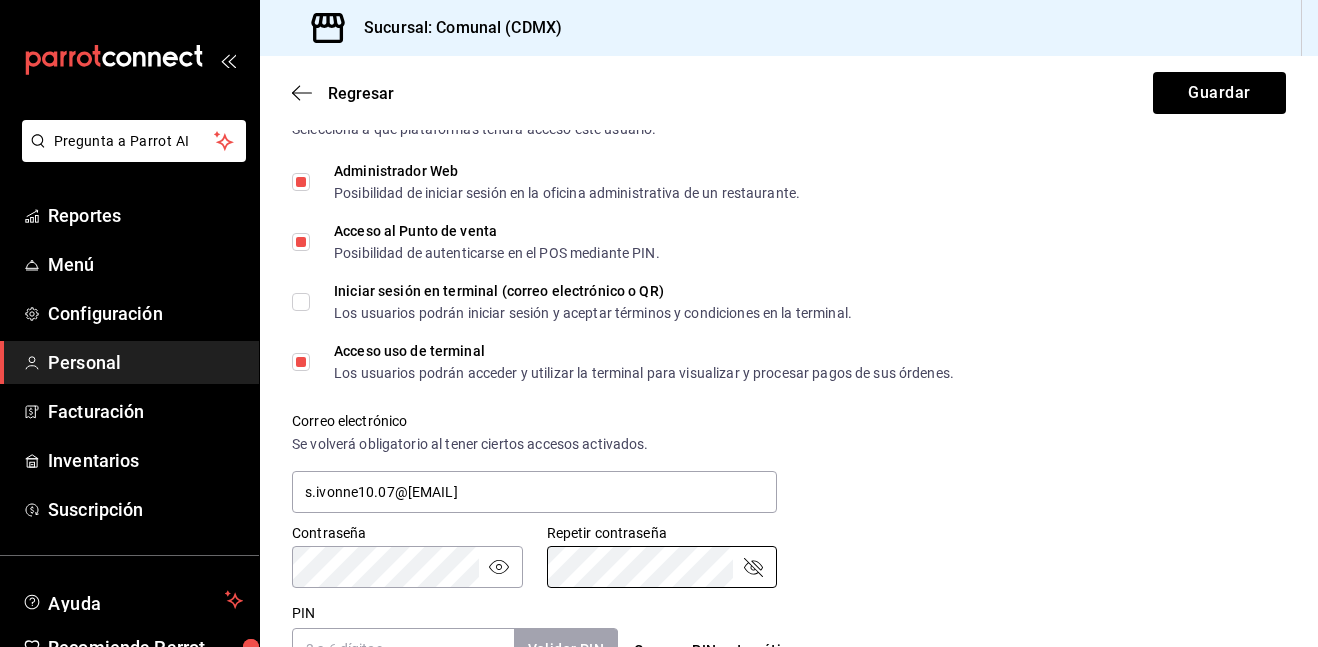 click 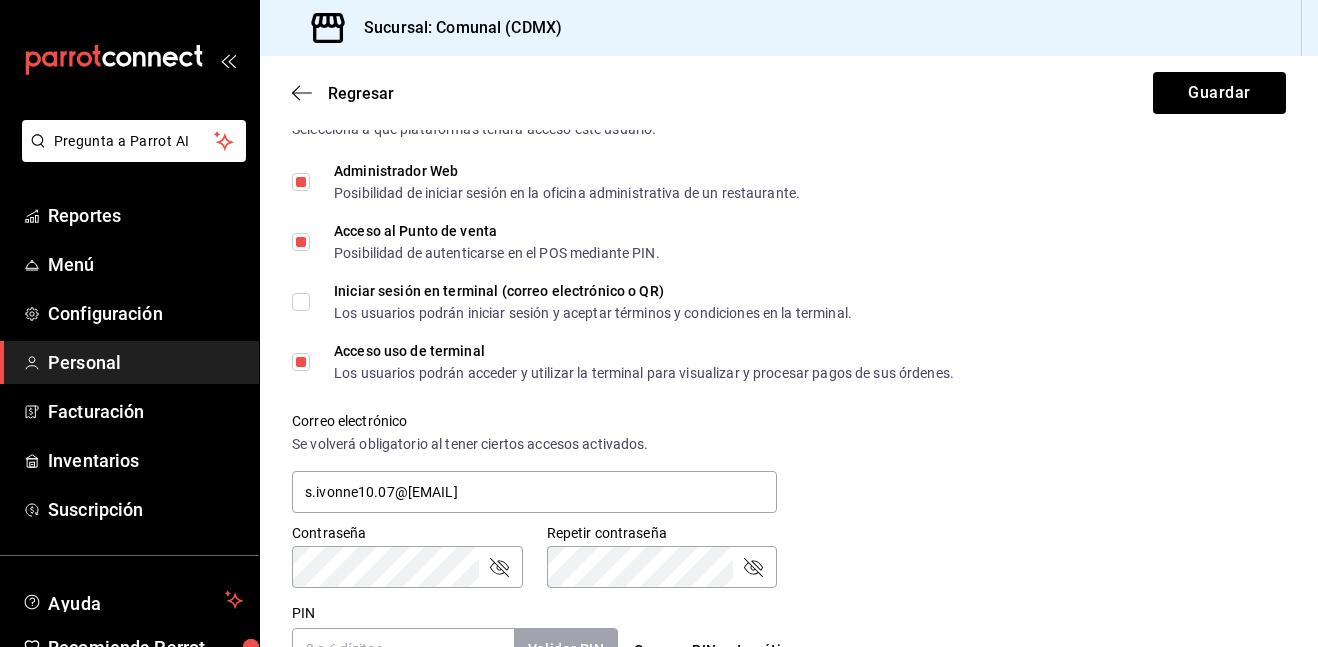click 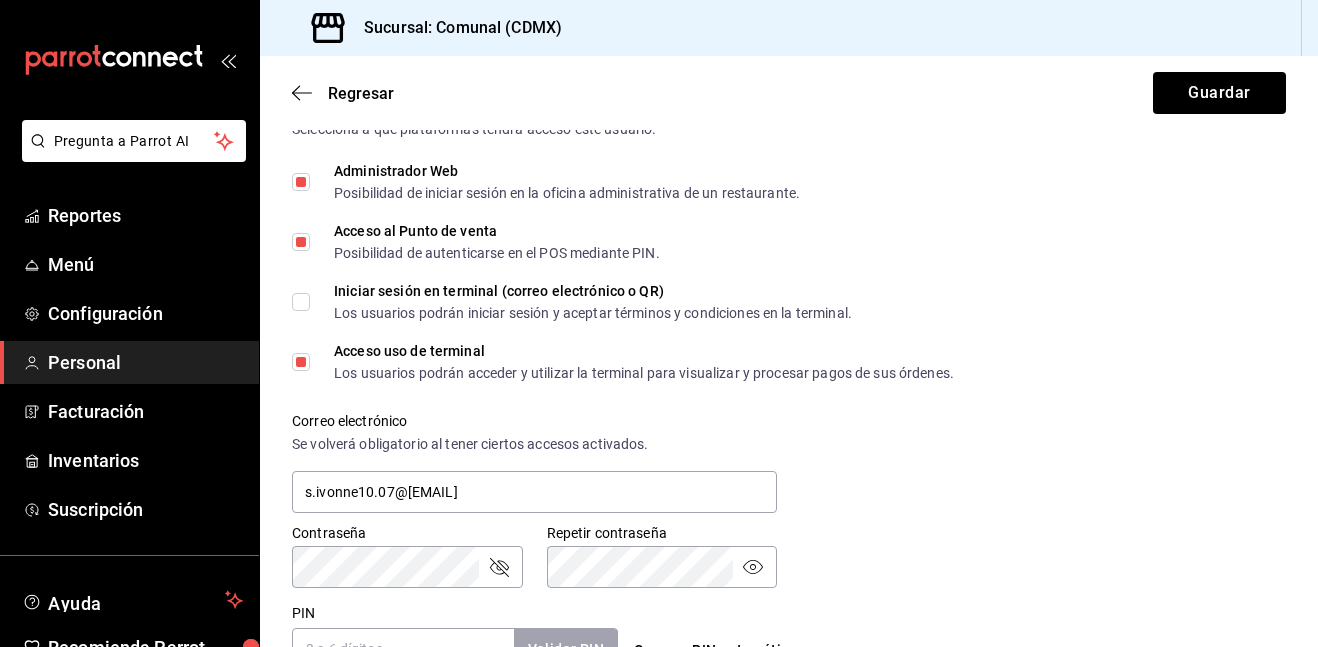 click 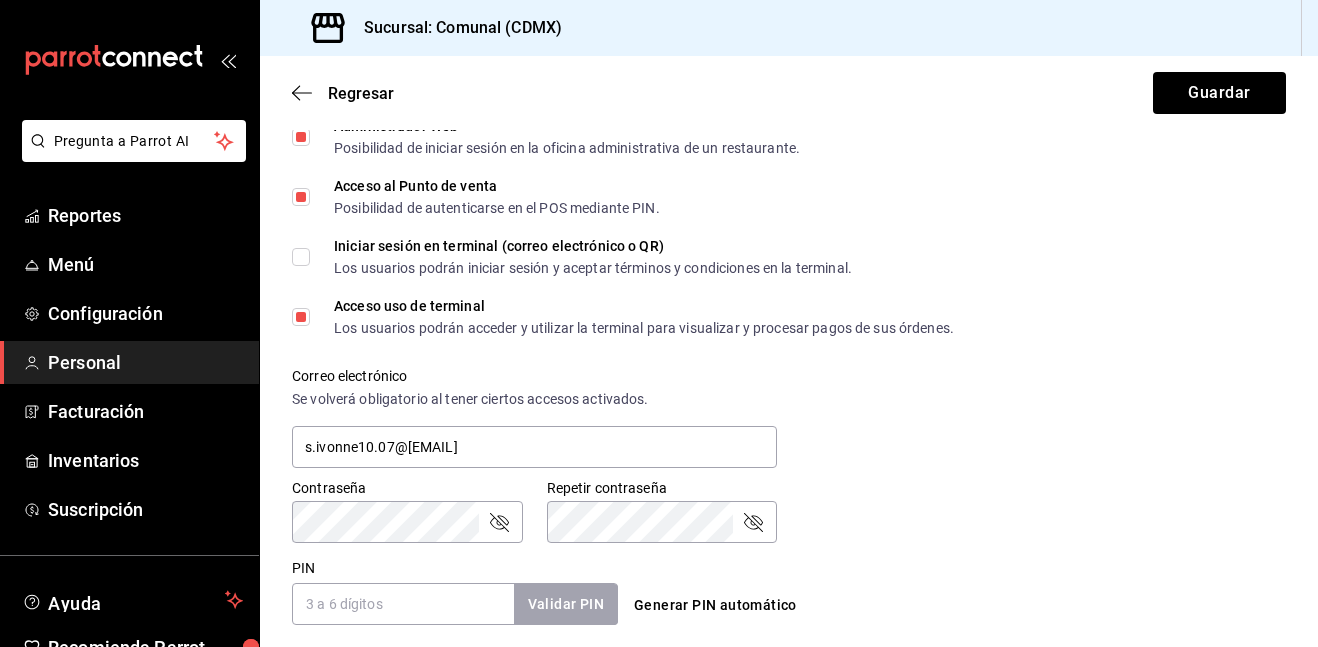 scroll, scrollTop: 521, scrollLeft: 0, axis: vertical 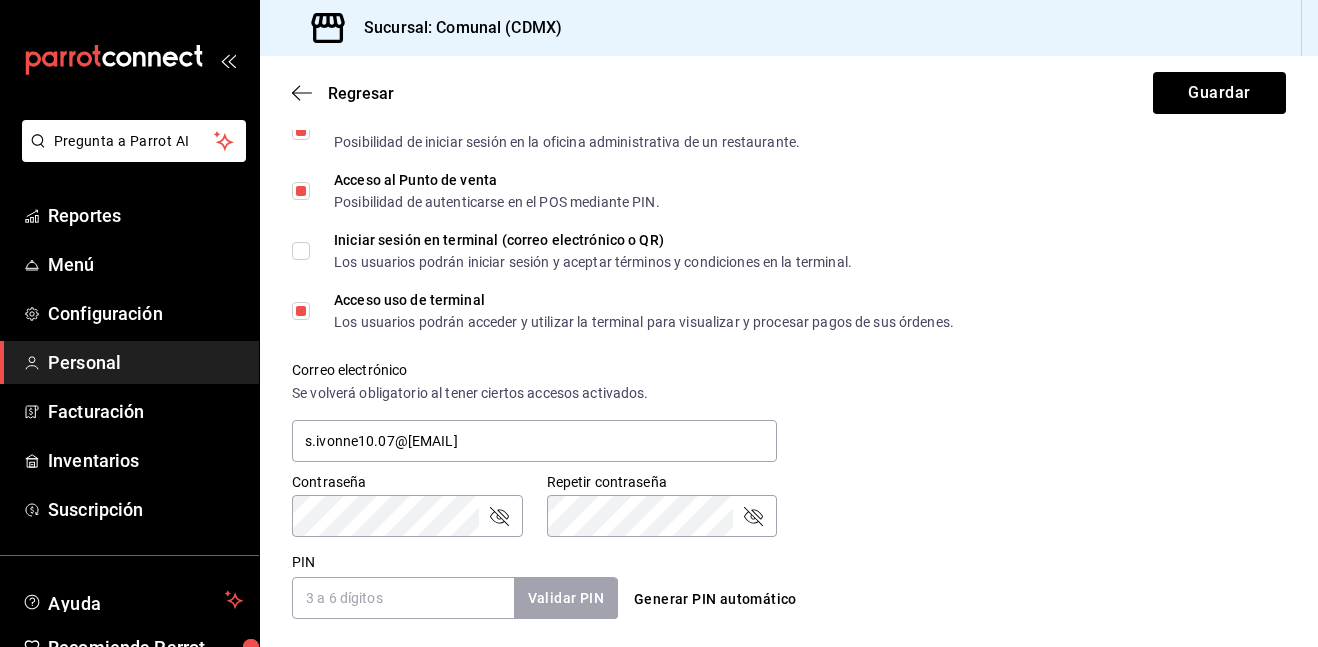 click on "PIN" at bounding box center (403, 598) 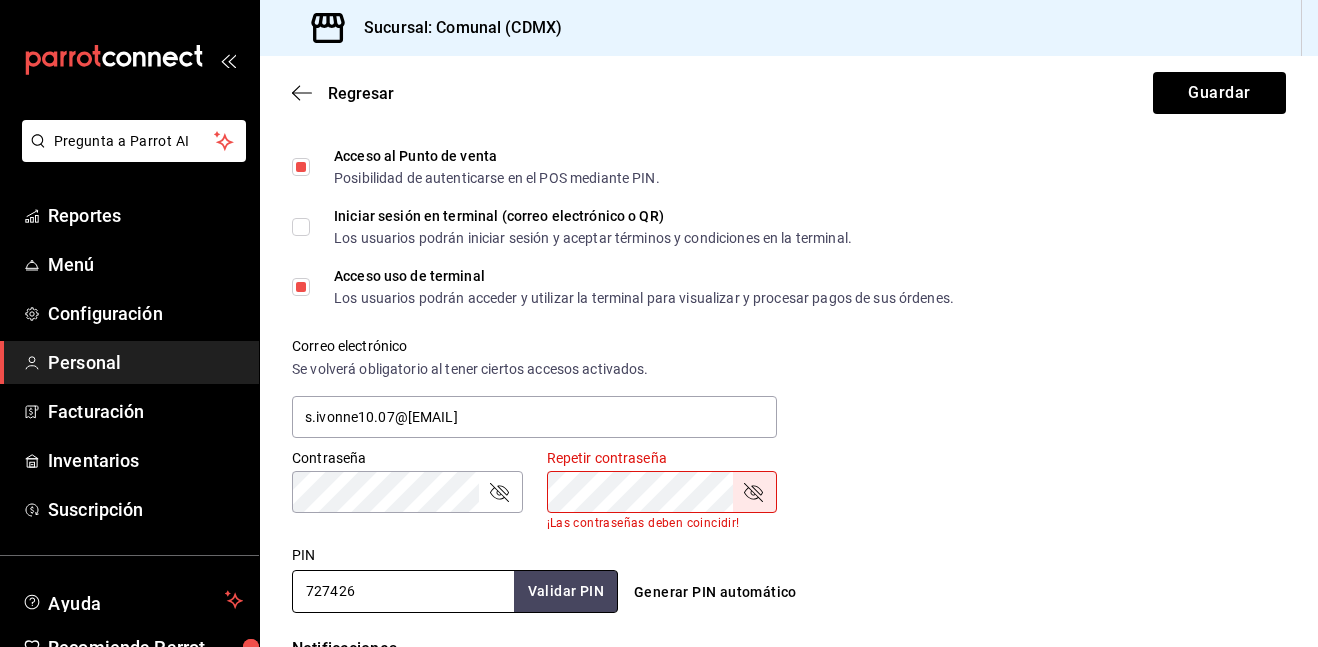 scroll, scrollTop: 504, scrollLeft: 0, axis: vertical 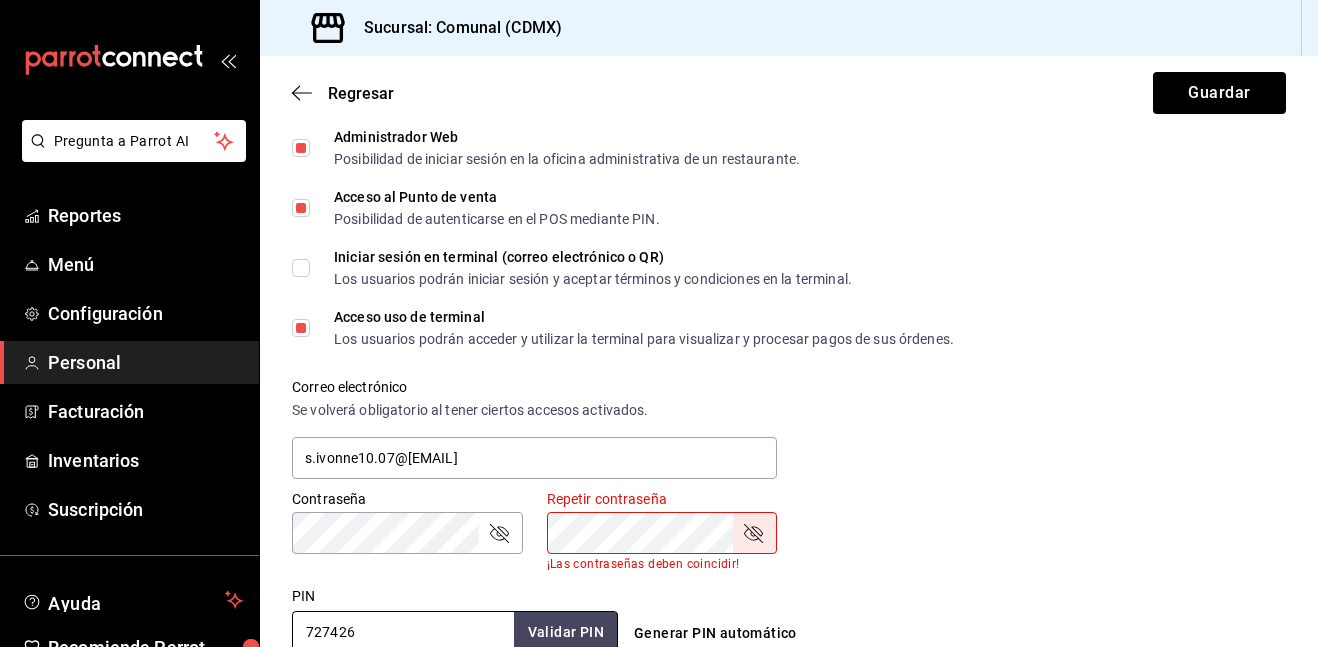click 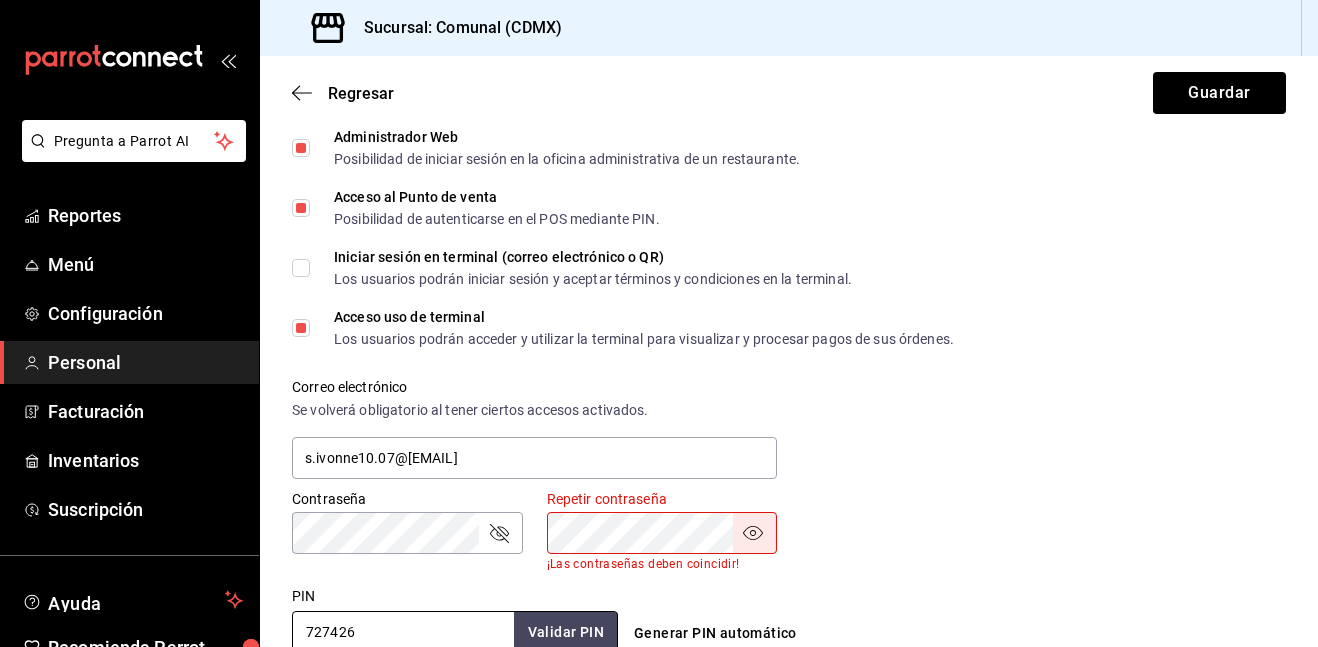 type on "727426" 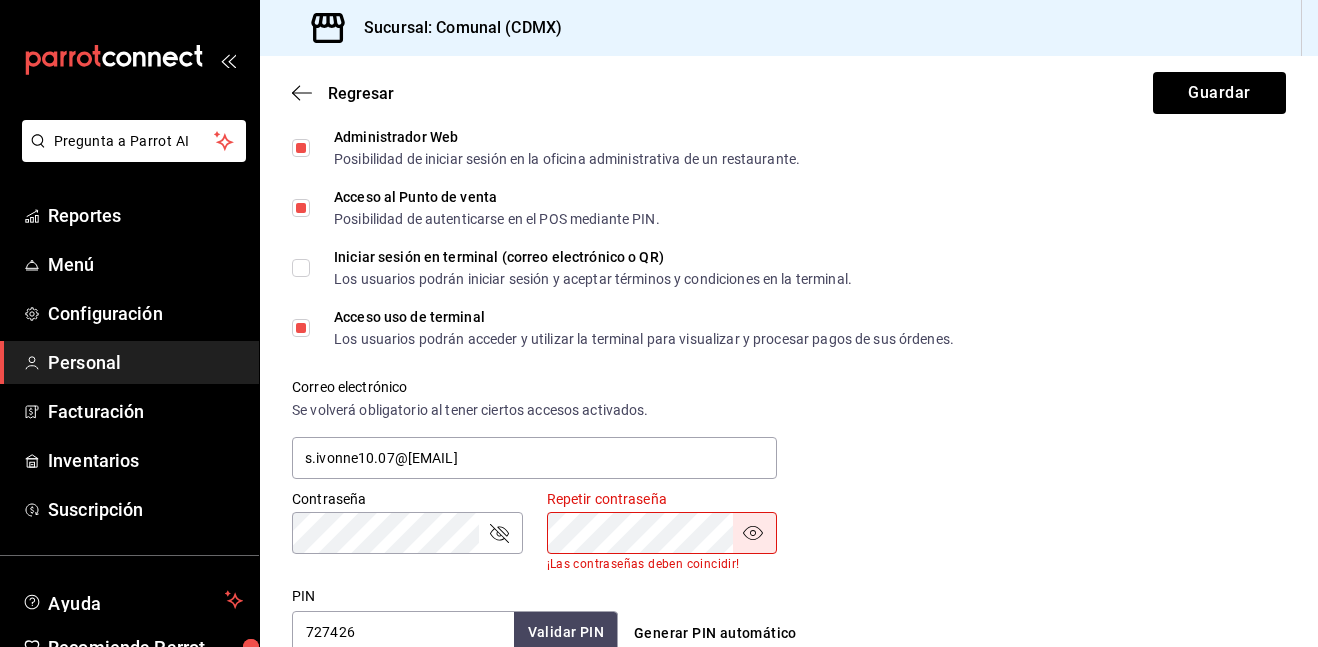 click on "Contraseña Contraseña Repetir contraseña Repetir contraseña ¡Las contraseñas deben coincidir!" at bounding box center [777, 518] 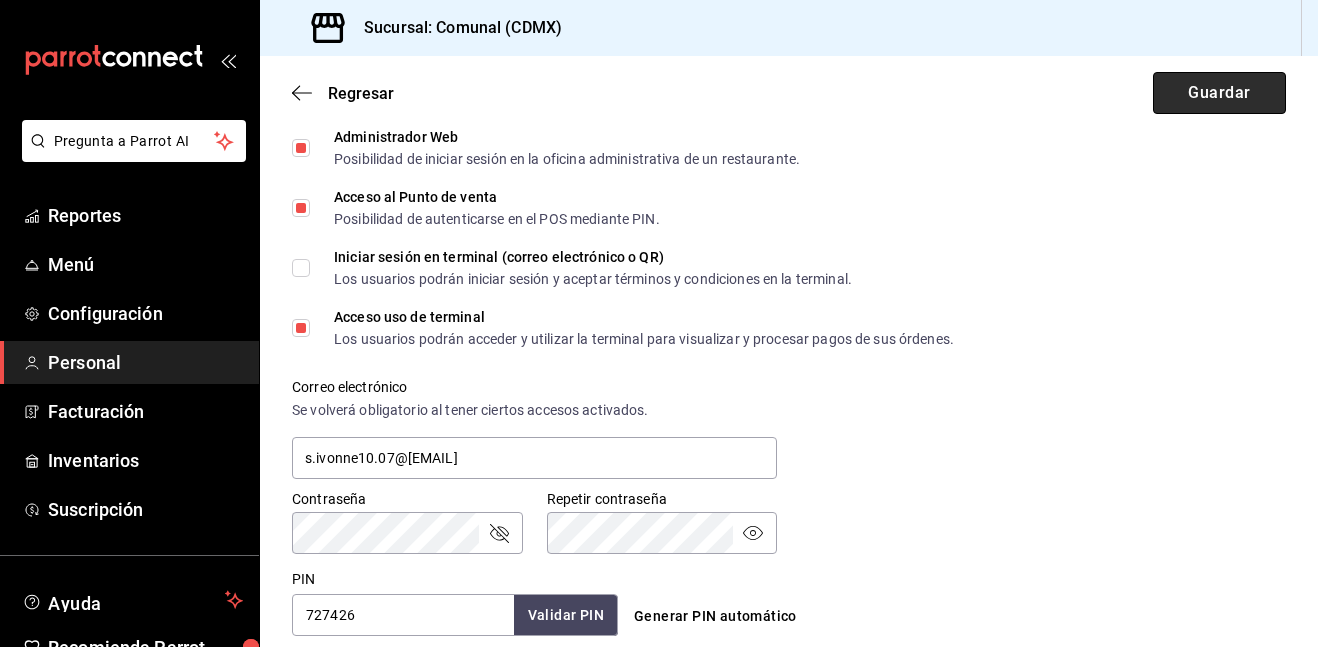 click on "Guardar" at bounding box center [1219, 93] 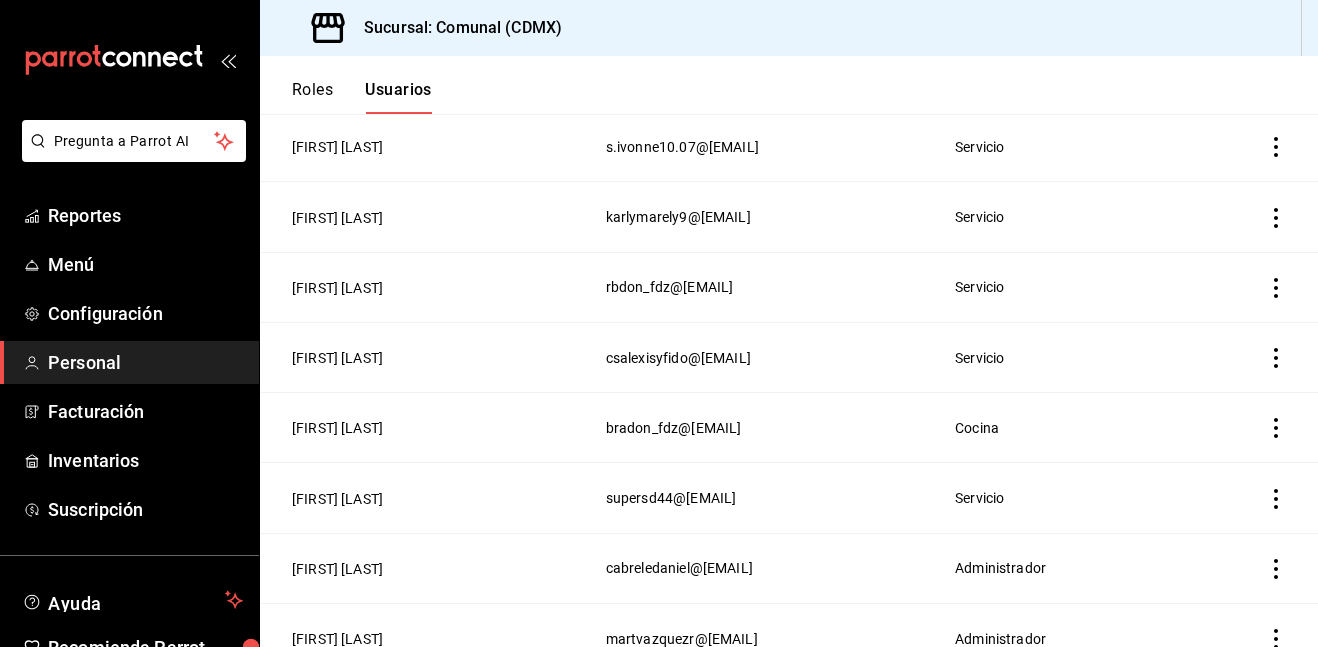 scroll, scrollTop: 0, scrollLeft: 0, axis: both 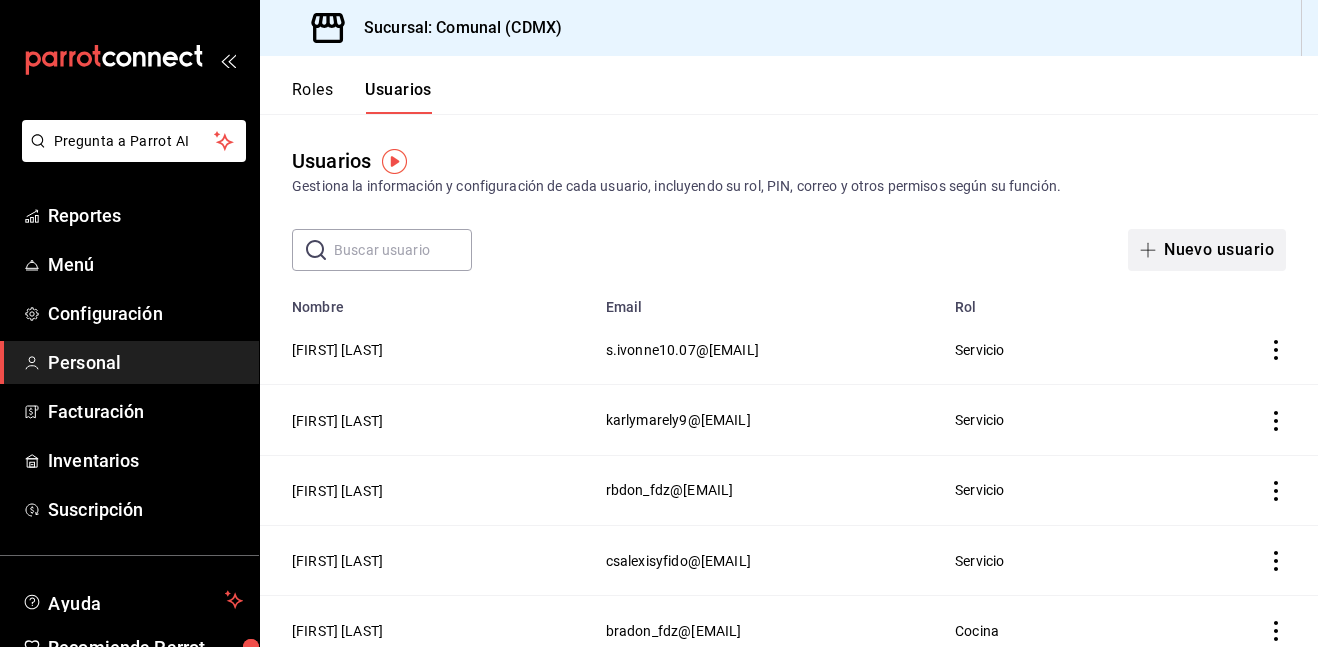 click on "Nuevo usuario" at bounding box center (1207, 250) 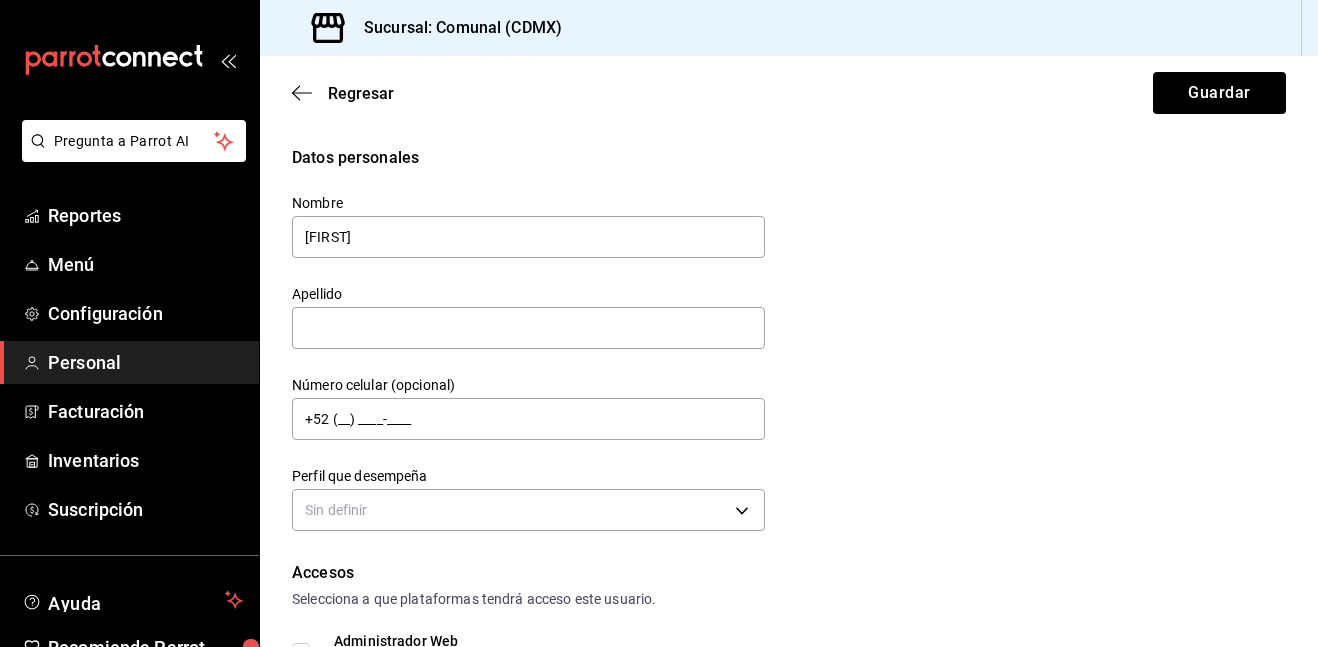 type on "[FIRST]" 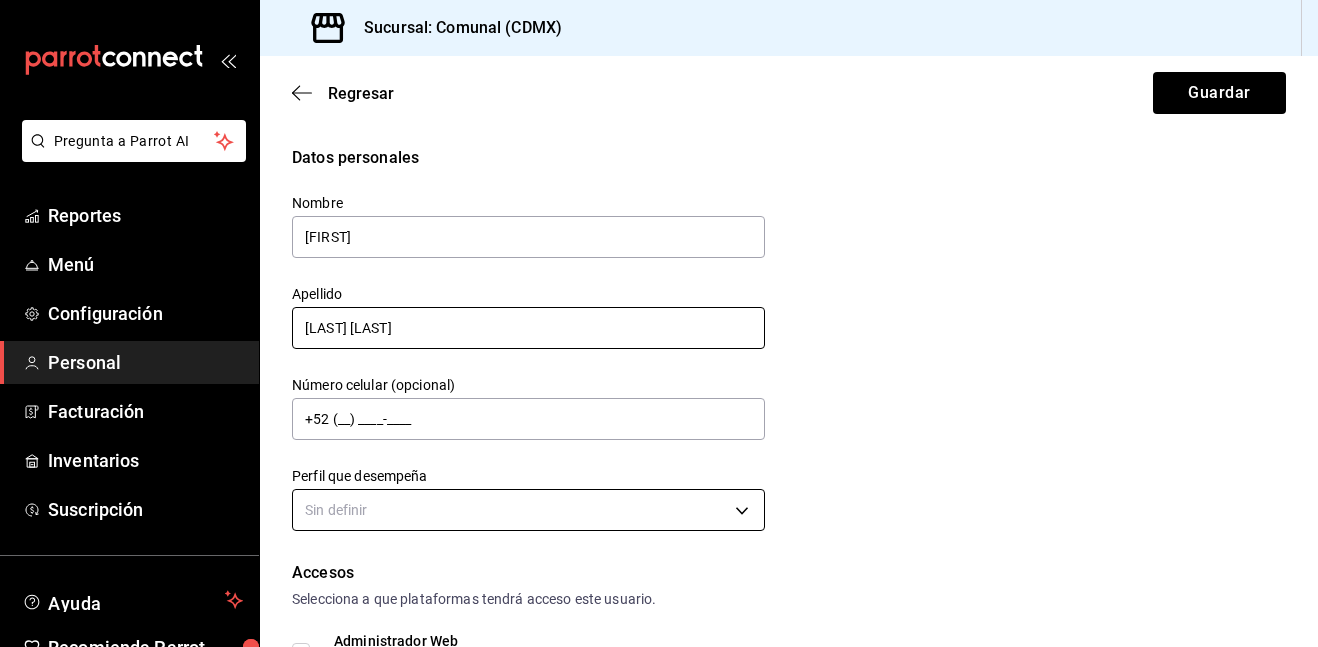 type on "[LAST] [LAST]" 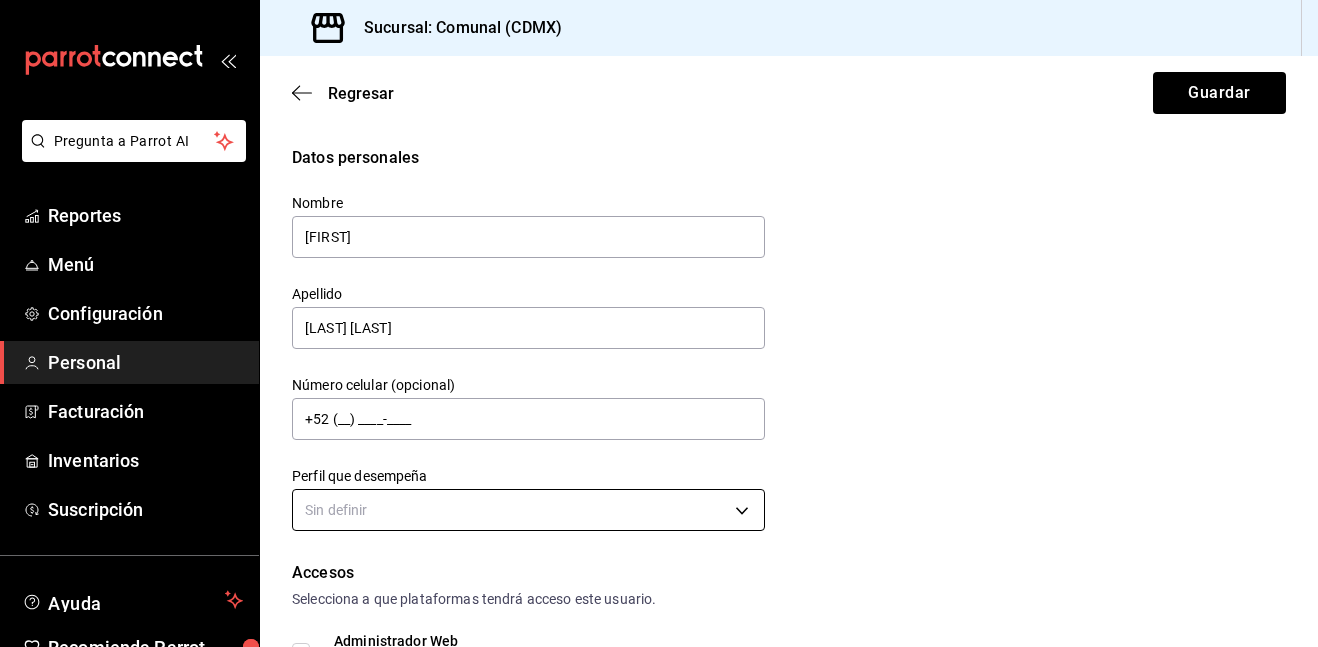 click on "Pregunta a Parrot AI Reportes   Menú   Configuración   Personal   Facturación   Inventarios   Suscripción   Ayuda Recomienda Parrot   [FIRST] [LAST]   Sugerir nueva función   Sucursal: Comunal (CDMX) Regresar Guardar Datos personales Nombre [FIRST] Apellido [LAST] Número celular (opcional) +52 (__) ____-____ Perfil que desempeña Sin definir Accesos Selecciona a que plataformas tendrá acceso este usuario. Administrador Web Posibilidad de iniciar sesión en la oficina administrativa de un restaurante.  Acceso al Punto de venta Posibilidad de autenticarse en el POS mediante PIN.  Iniciar sesión en terminal (correo electrónico o QR) Los usuarios podrán iniciar sesión y aceptar términos y condiciones en la terminal. Acceso uso de terminal Los usuarios podrán acceder y utilizar la terminal para visualizar y procesar pagos de sus órdenes. Correo electrónico Se volverá obligatorio al tener ciertos accesos activados. Contraseña Contraseña Repetir contraseña Repetir contraseña PIN Validar PIN" at bounding box center [659, 323] 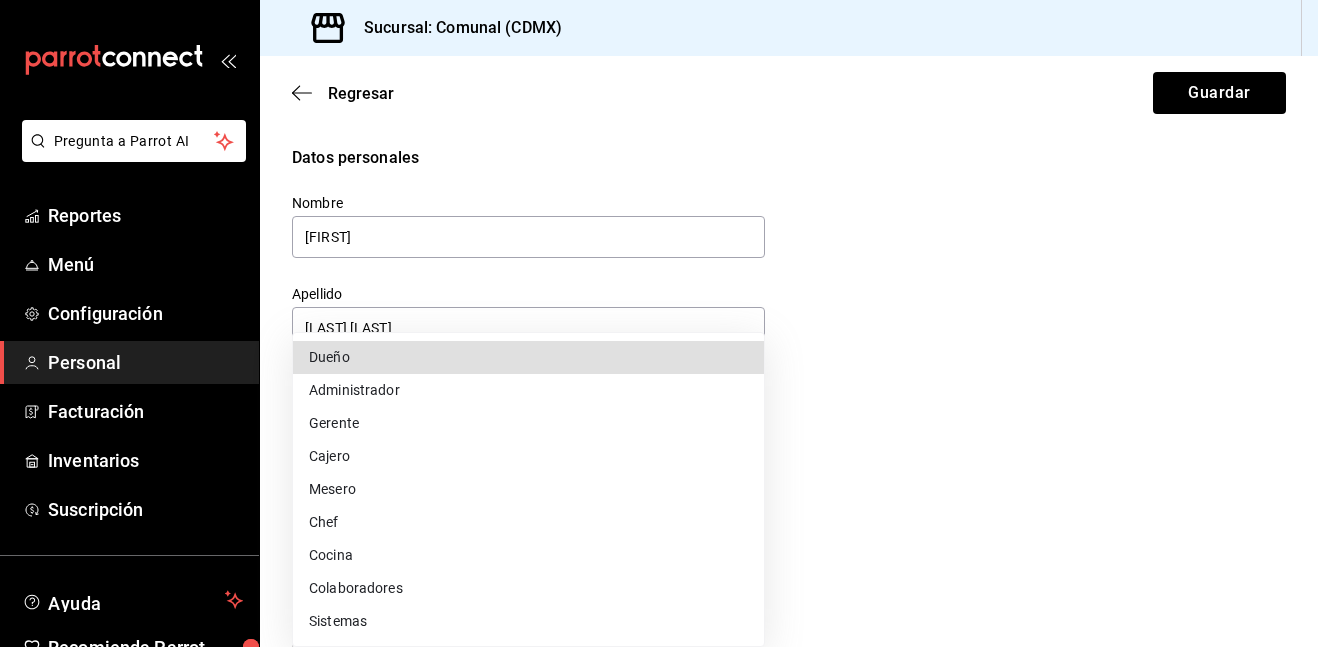 click on "Cocina" at bounding box center (528, 555) 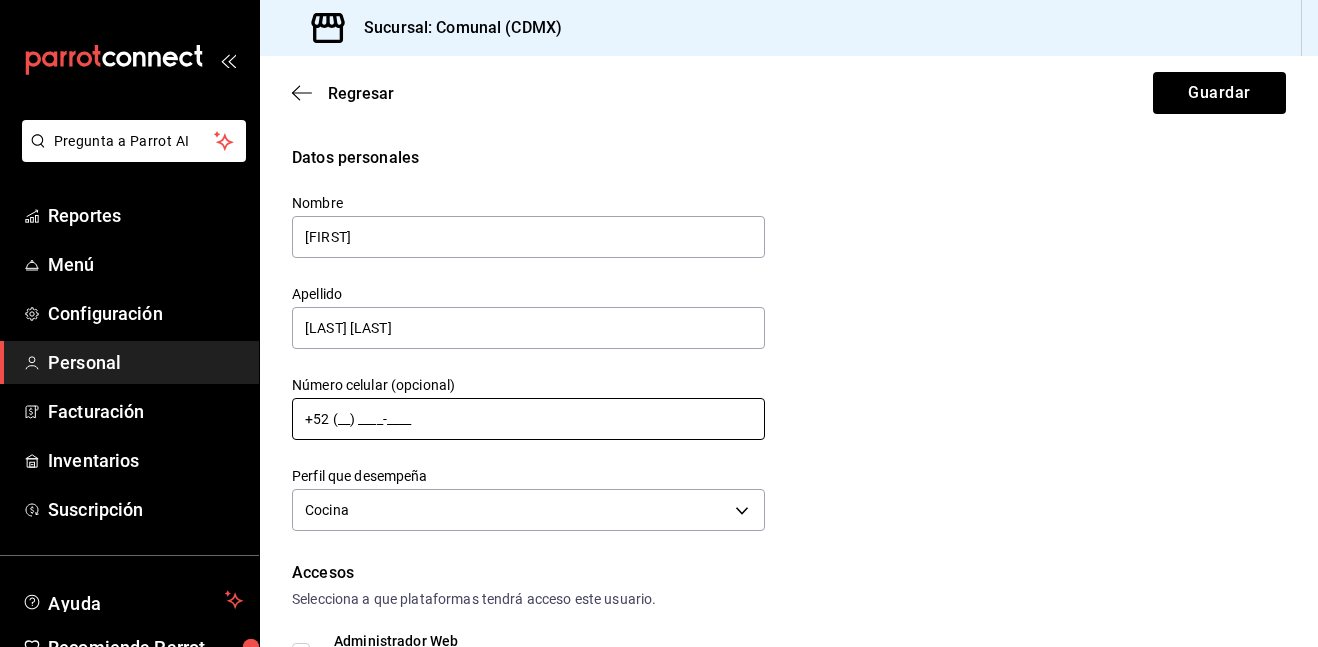 click on "+52 (__) ____-____" at bounding box center [528, 419] 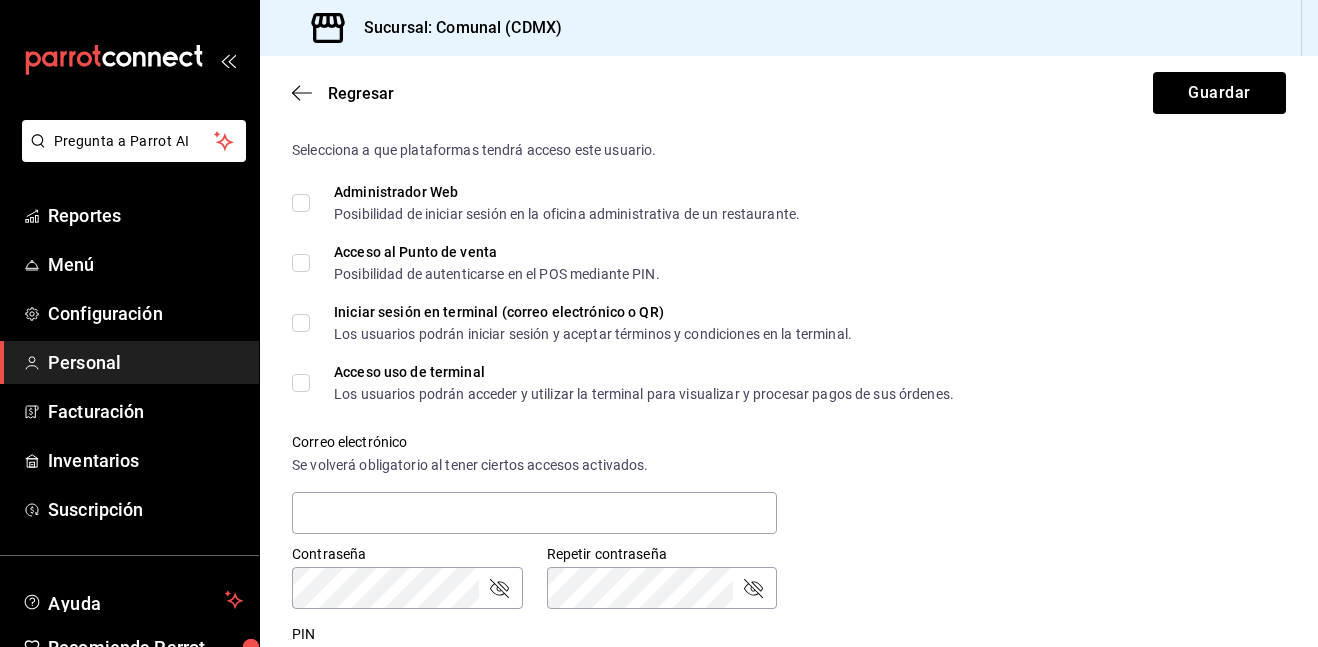scroll, scrollTop: 468, scrollLeft: 0, axis: vertical 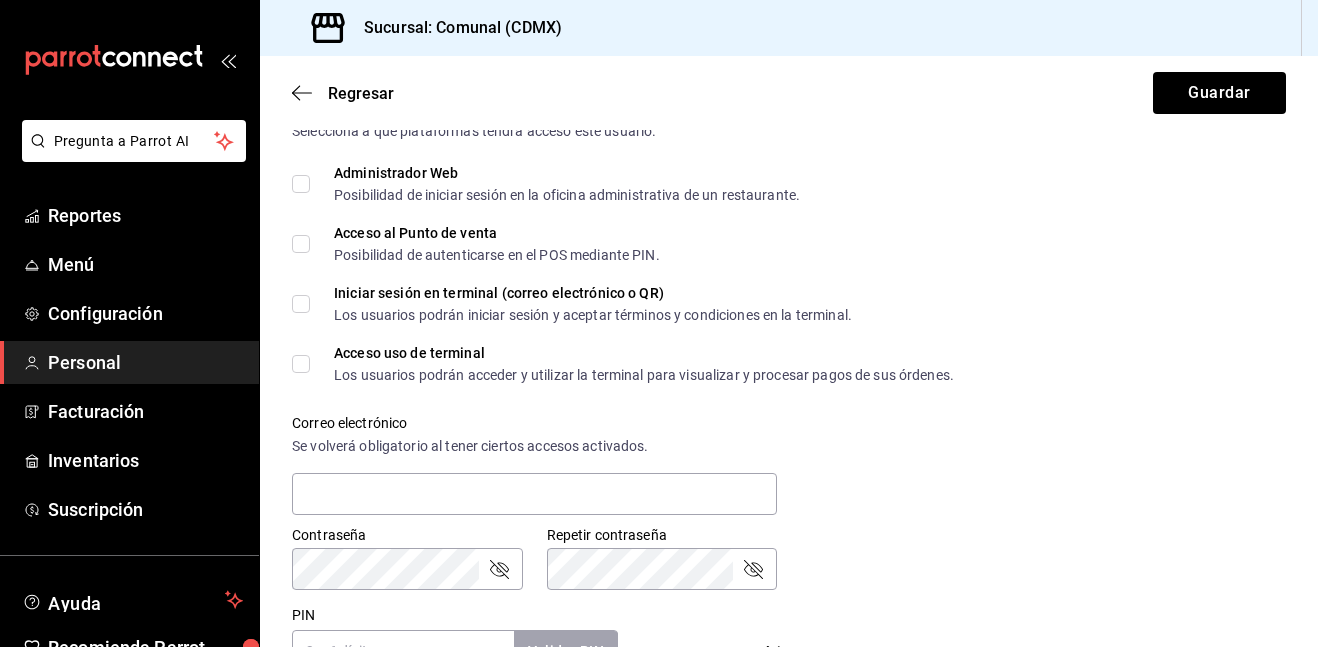 type on "+52 (56) 4314-8790" 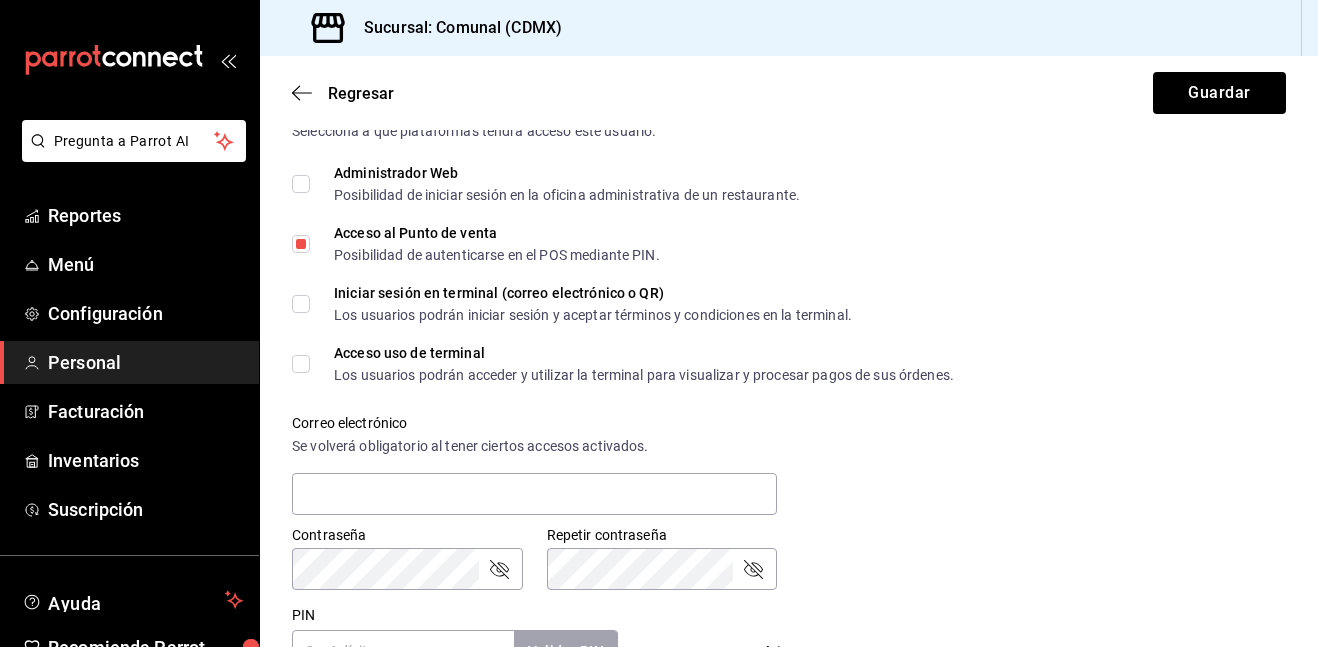 click on "Acceso uso de terminal Los usuarios podrán acceder y utilizar la terminal para visualizar y procesar pagos de sus órdenes." at bounding box center [632, 364] 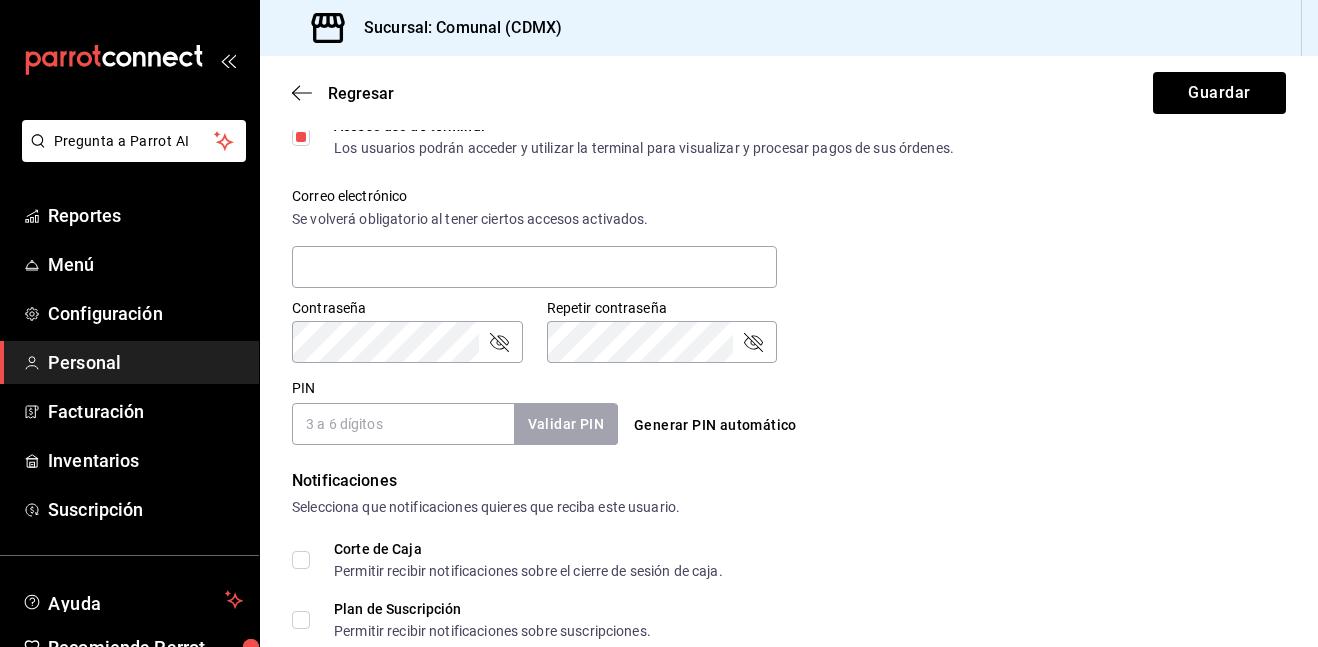 scroll, scrollTop: 700, scrollLeft: 0, axis: vertical 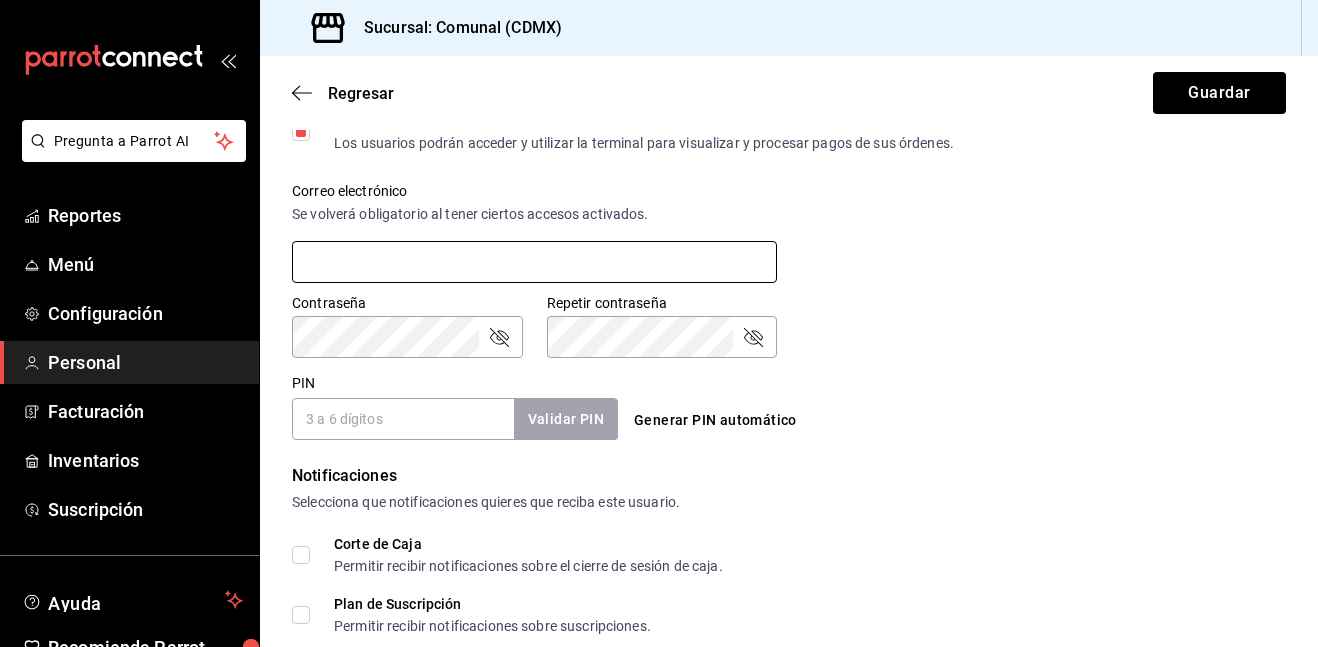 click at bounding box center (534, 262) 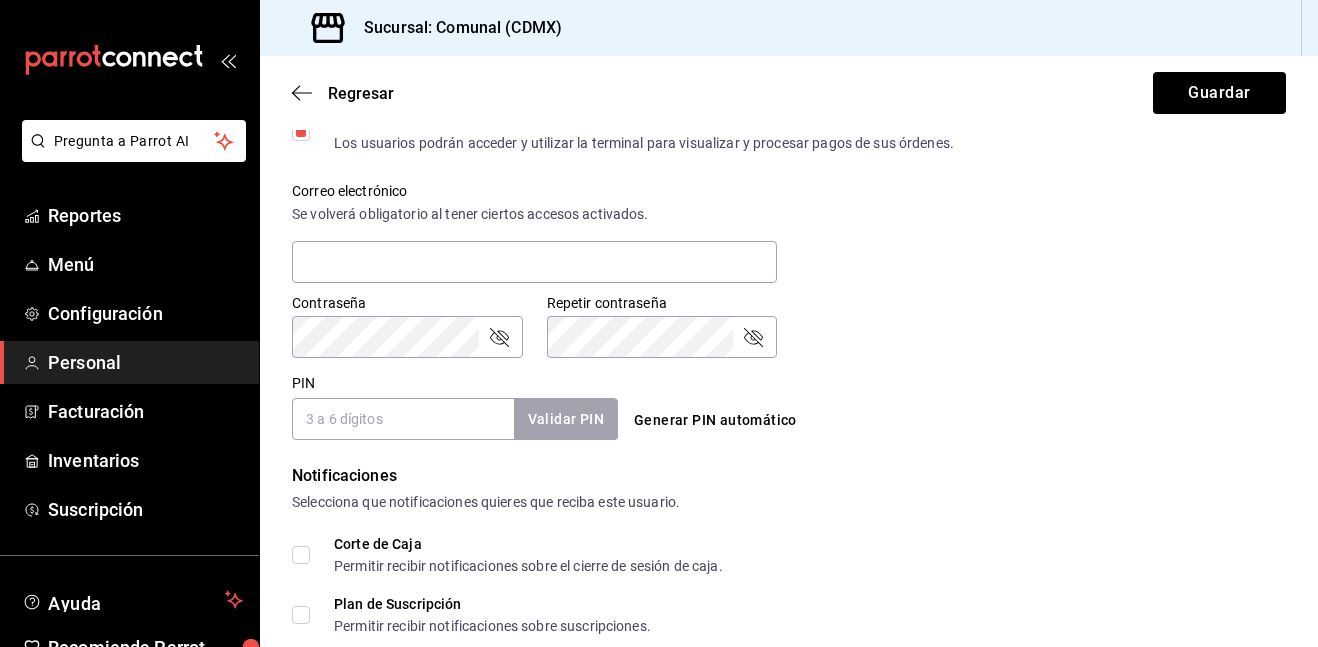 click on "Acceso uso de terminal Los usuarios podrán acceder y utilizar la terminal para visualizar y procesar pagos de sus órdenes." at bounding box center [301, 132] 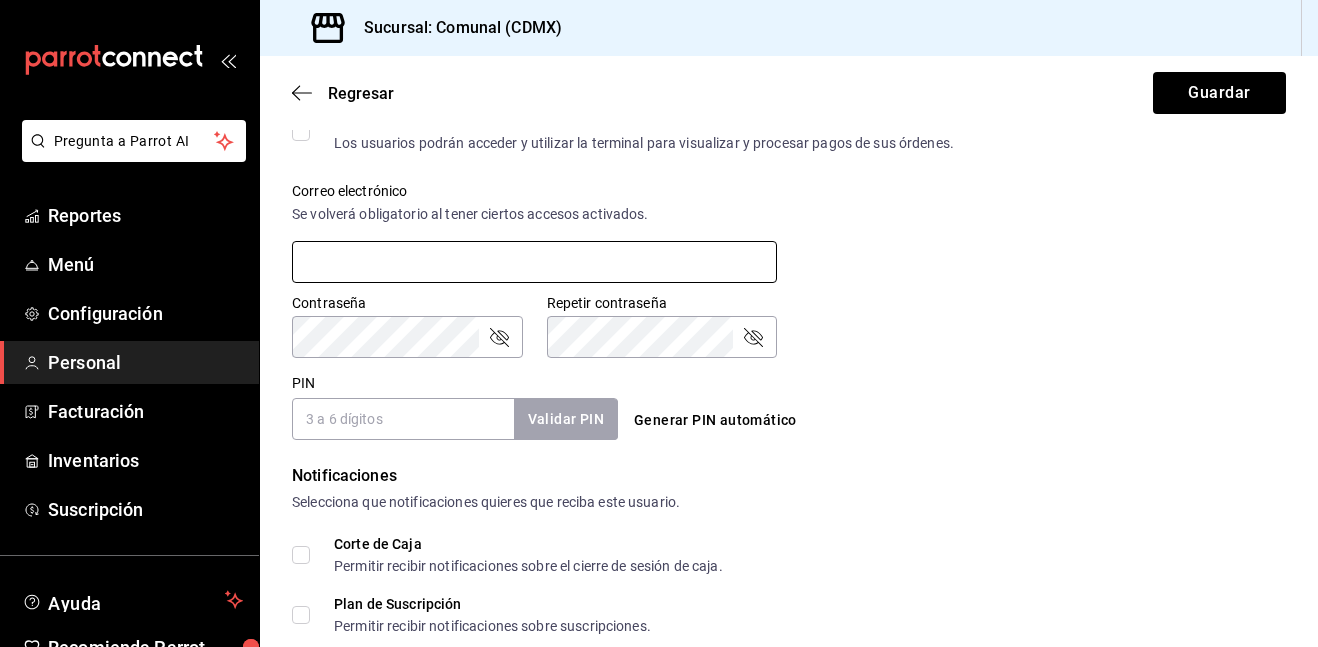 click at bounding box center (534, 262) 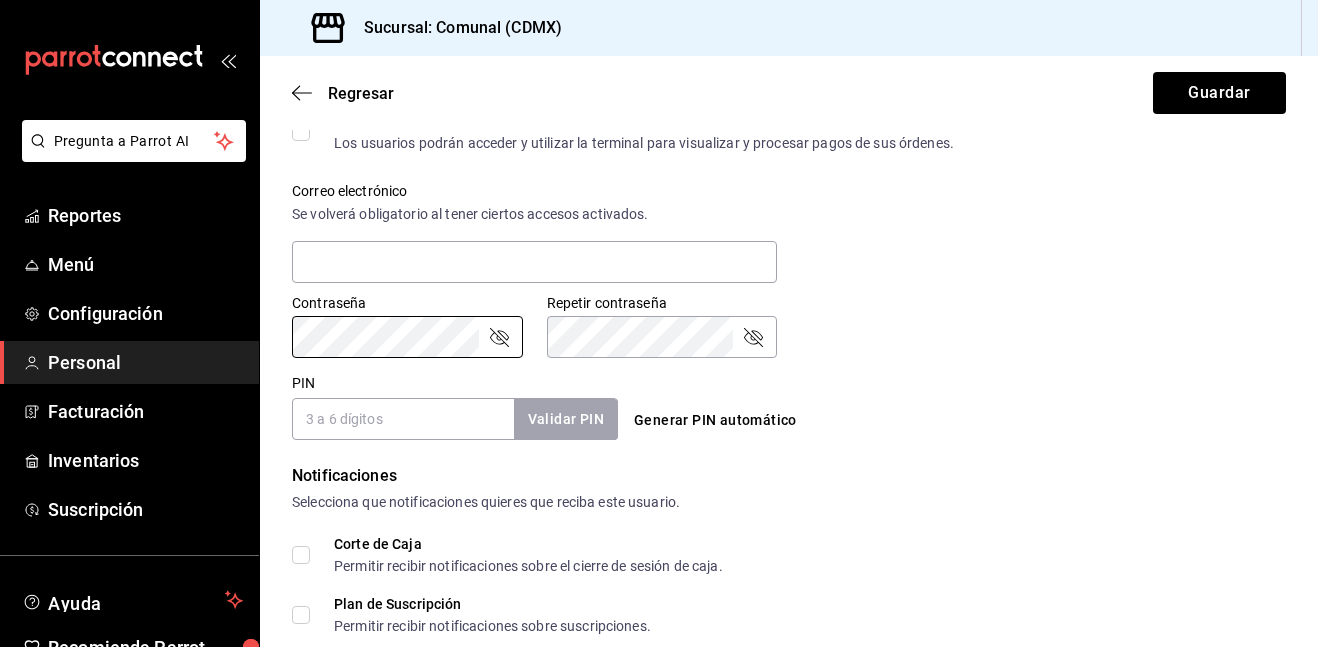 type 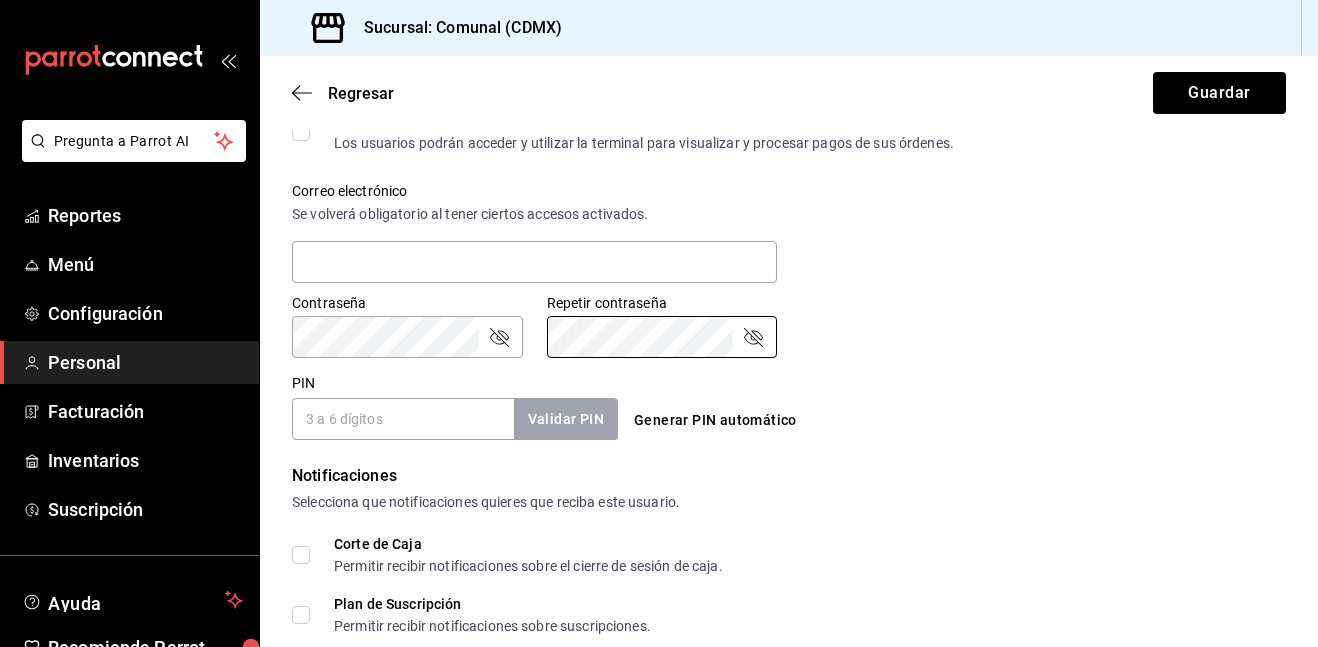 type 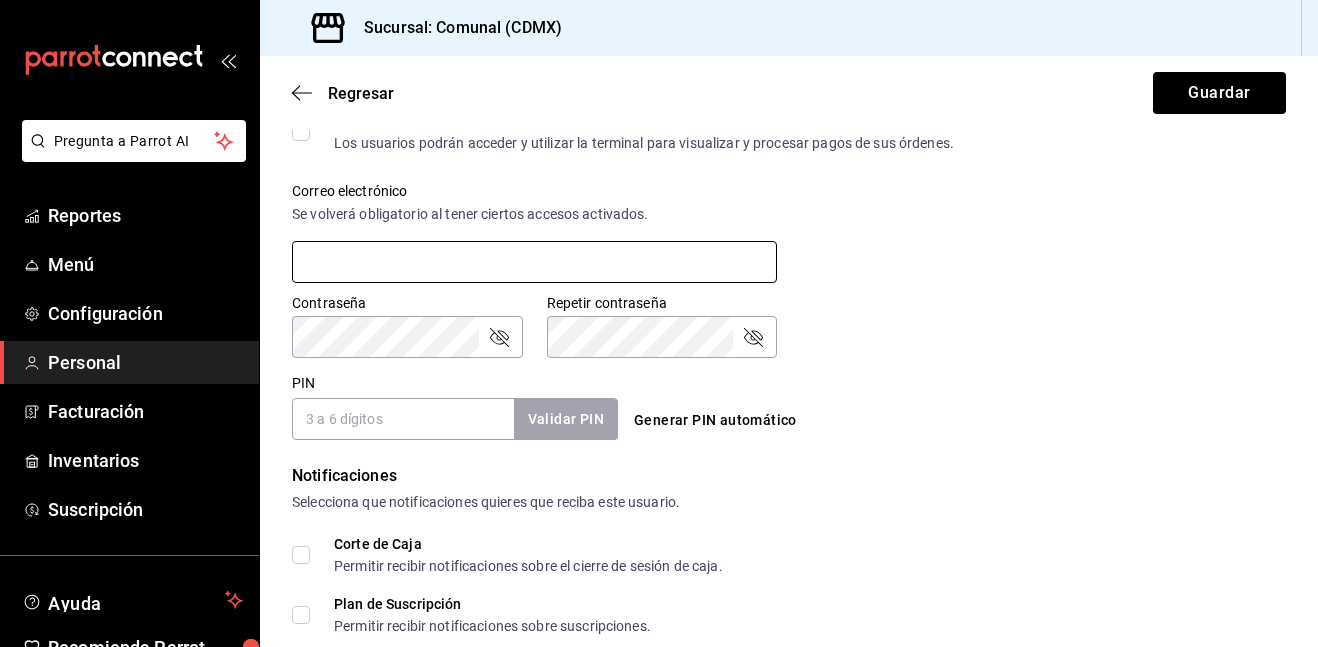 click at bounding box center (534, 262) 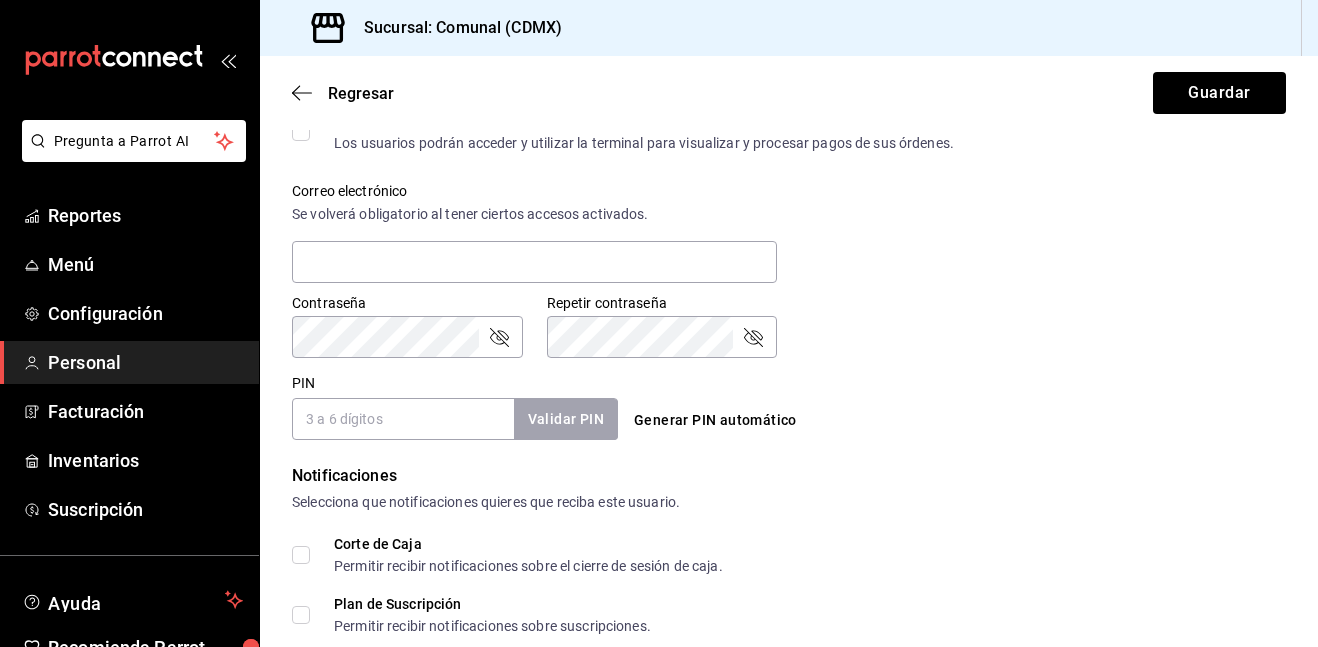 click on "Generar PIN automático" at bounding box center (789, 420) 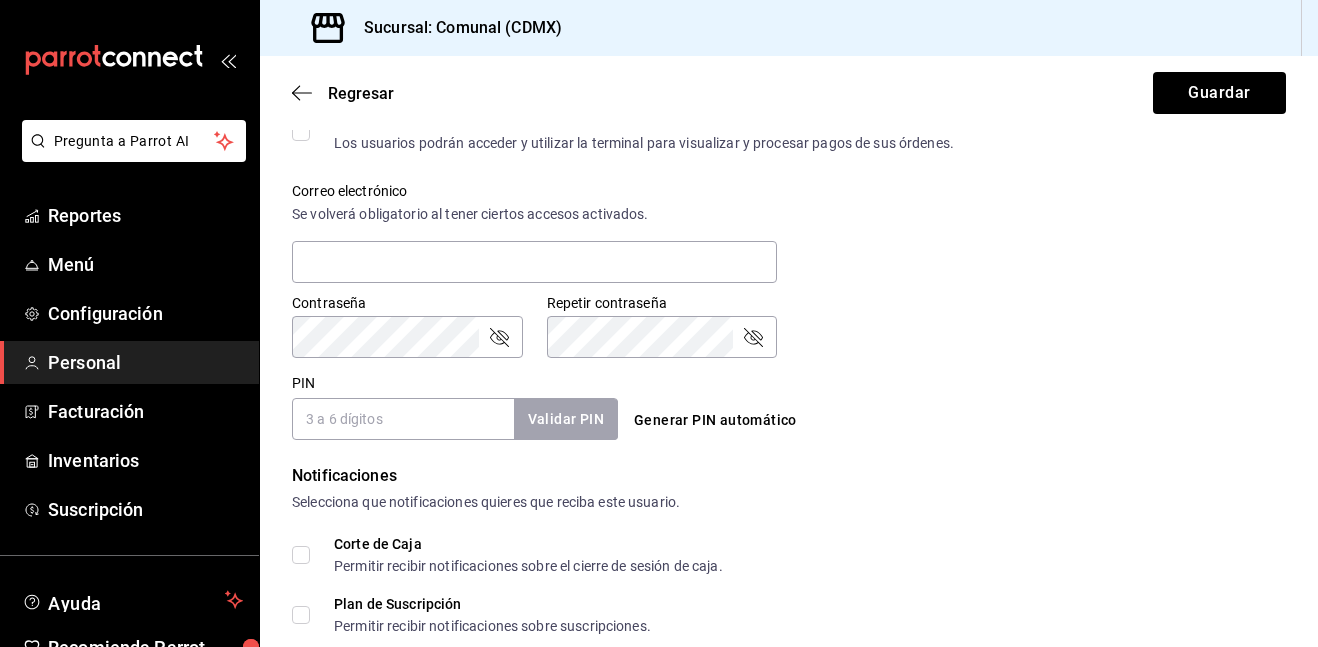 scroll, scrollTop: 951, scrollLeft: 0, axis: vertical 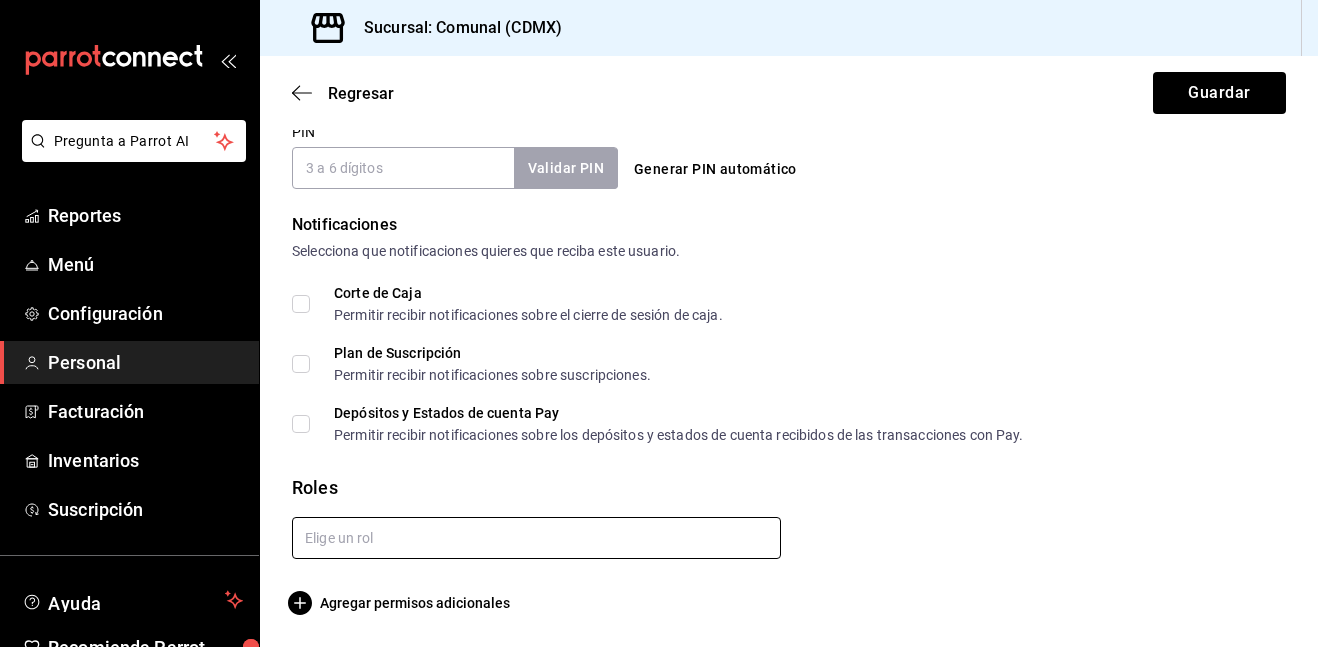click at bounding box center (536, 538) 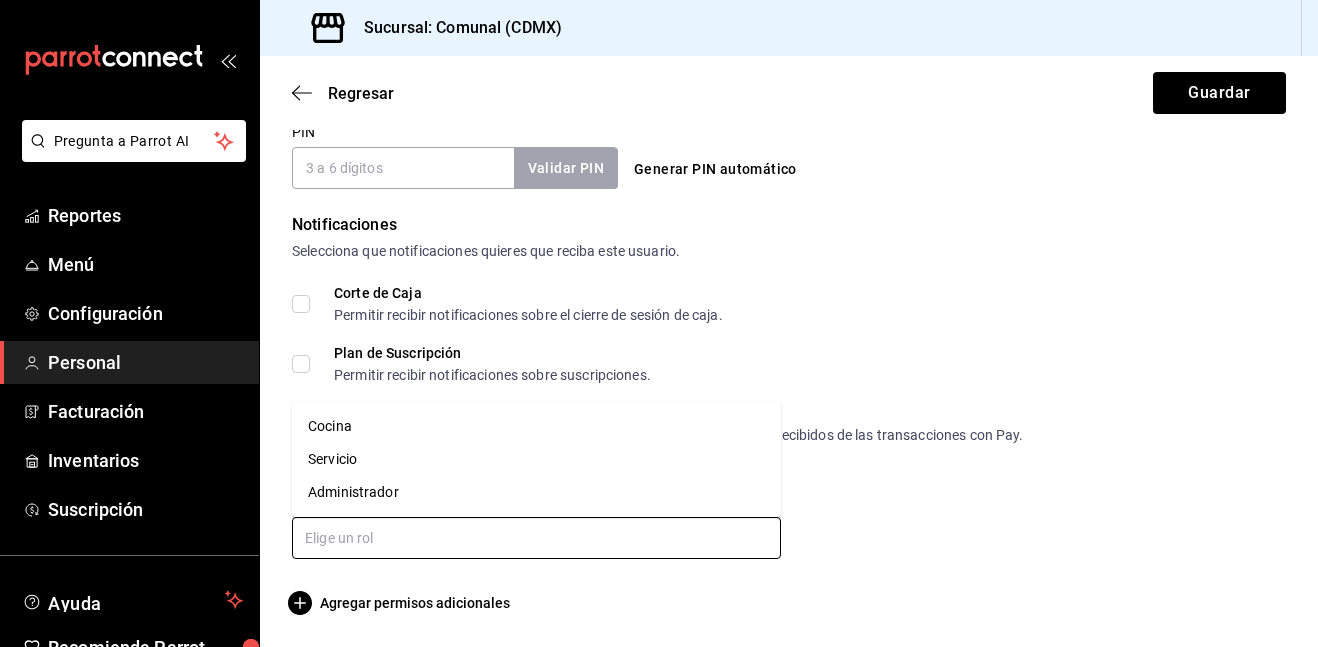 click on "Cocina" at bounding box center (536, 426) 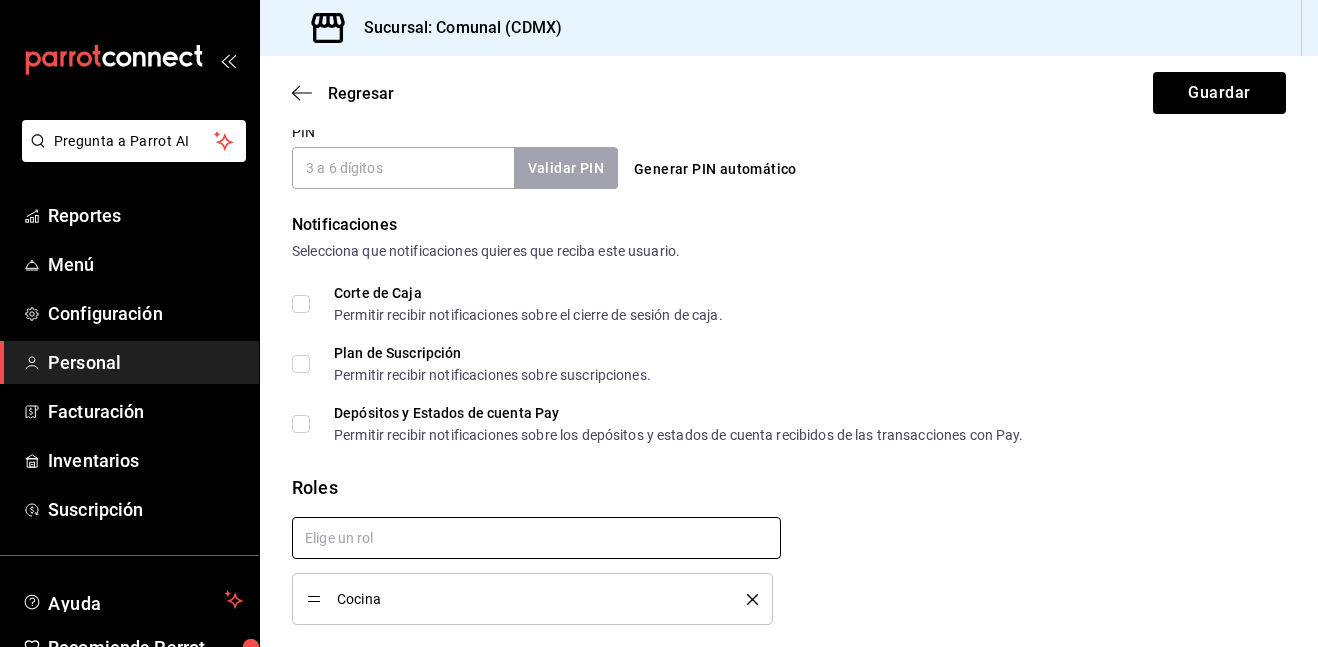 checkbox on "true" 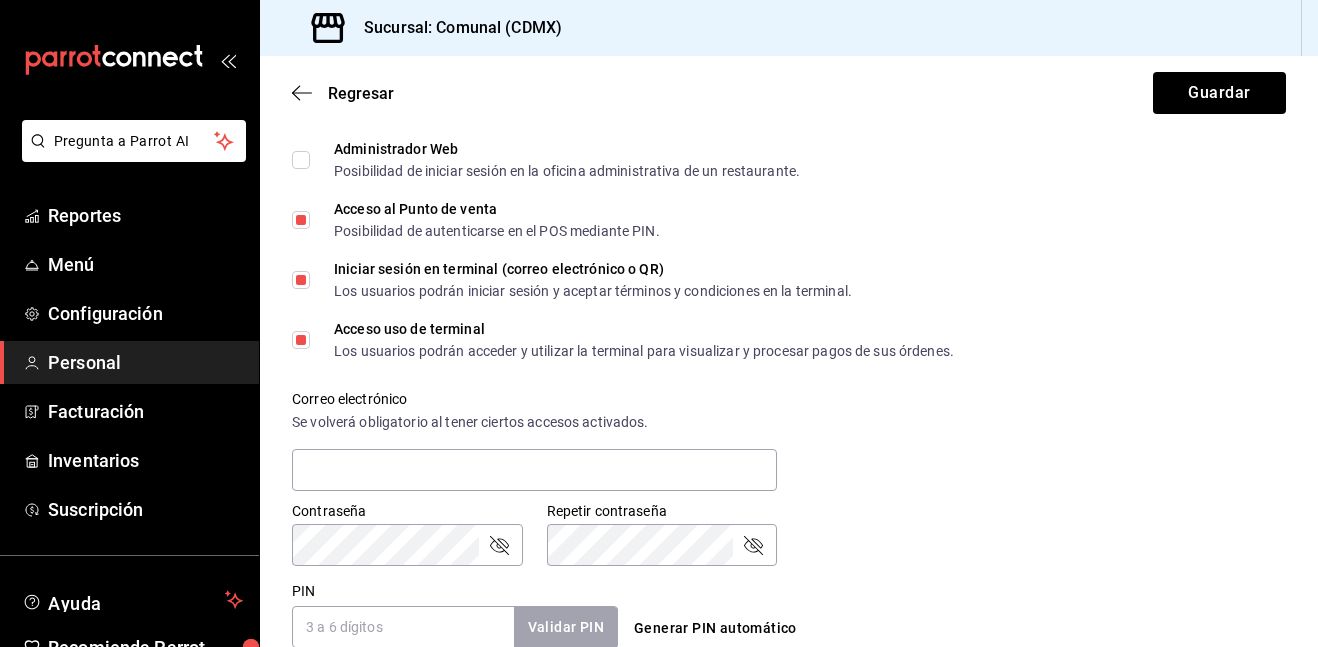 scroll, scrollTop: 494, scrollLeft: 0, axis: vertical 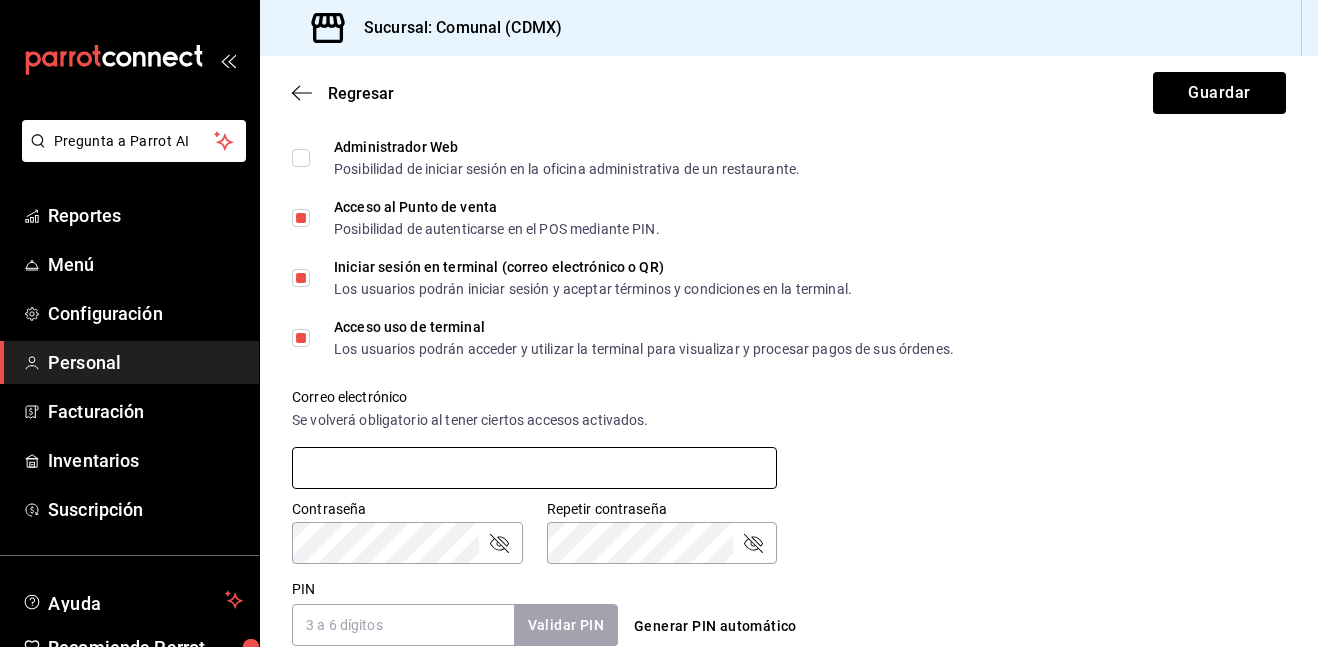click at bounding box center (534, 468) 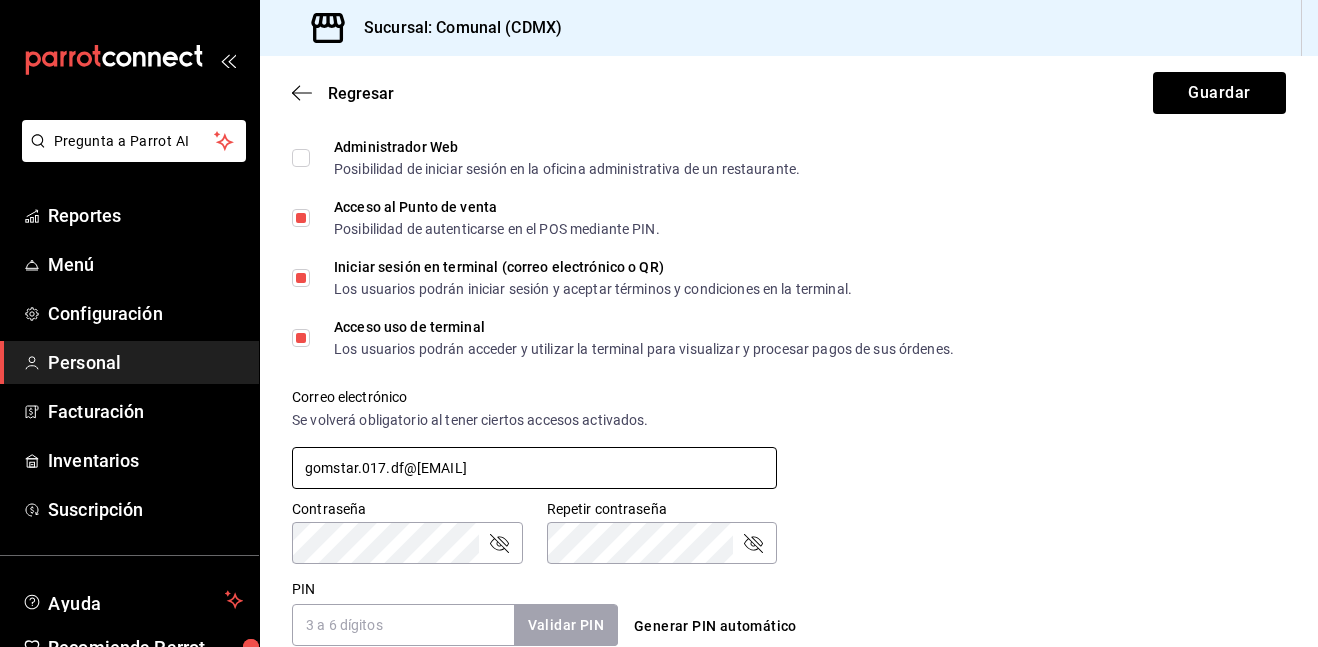 type on "gomstar.017.df@[EMAIL]" 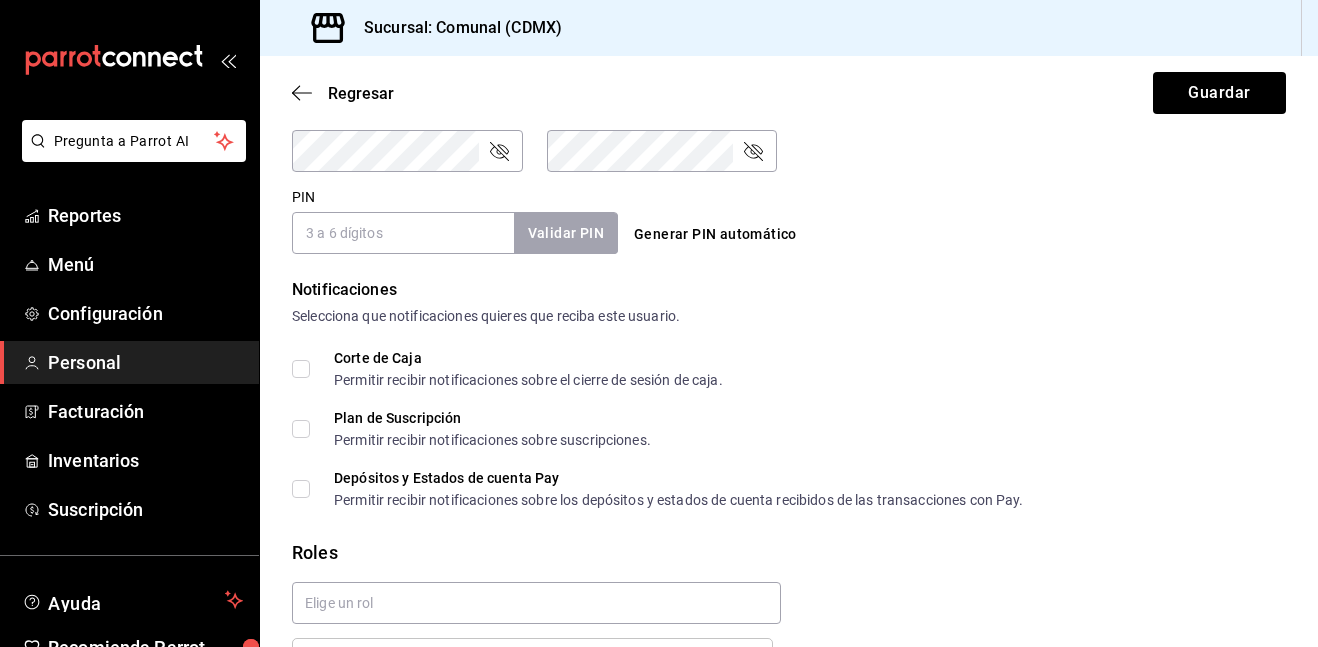 scroll, scrollTop: 886, scrollLeft: 0, axis: vertical 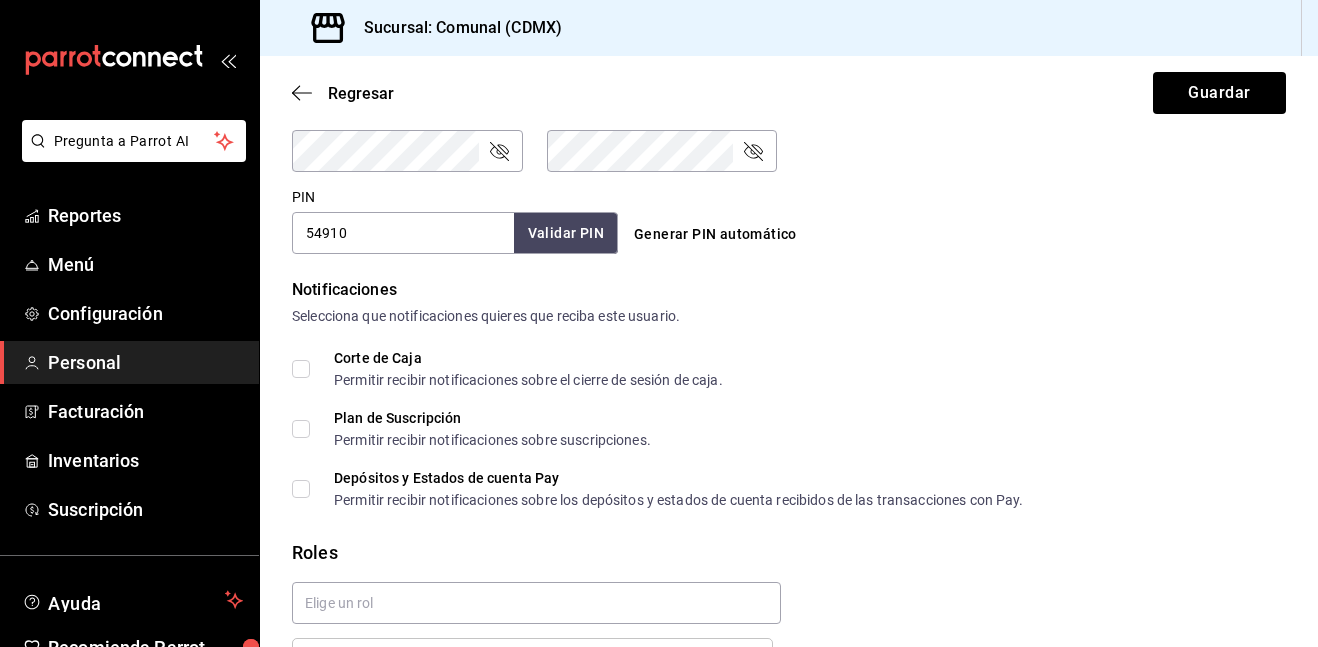 type on "54910" 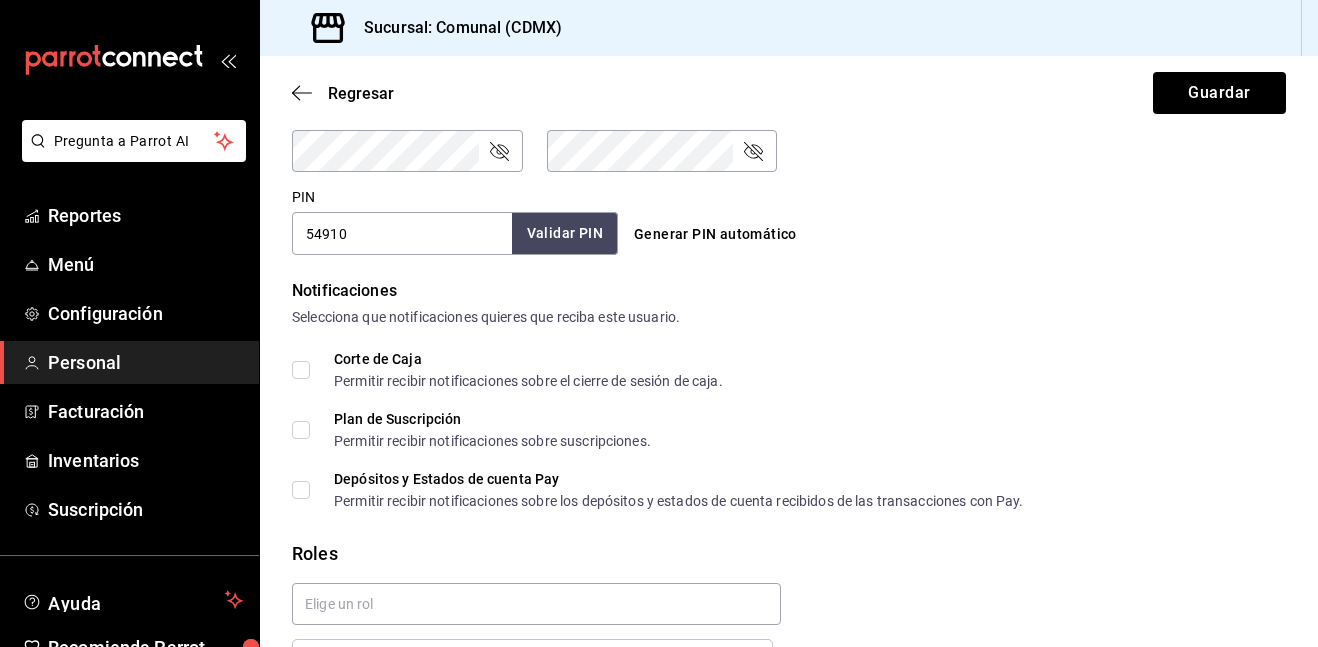 click on "Validar PIN" at bounding box center [565, 233] 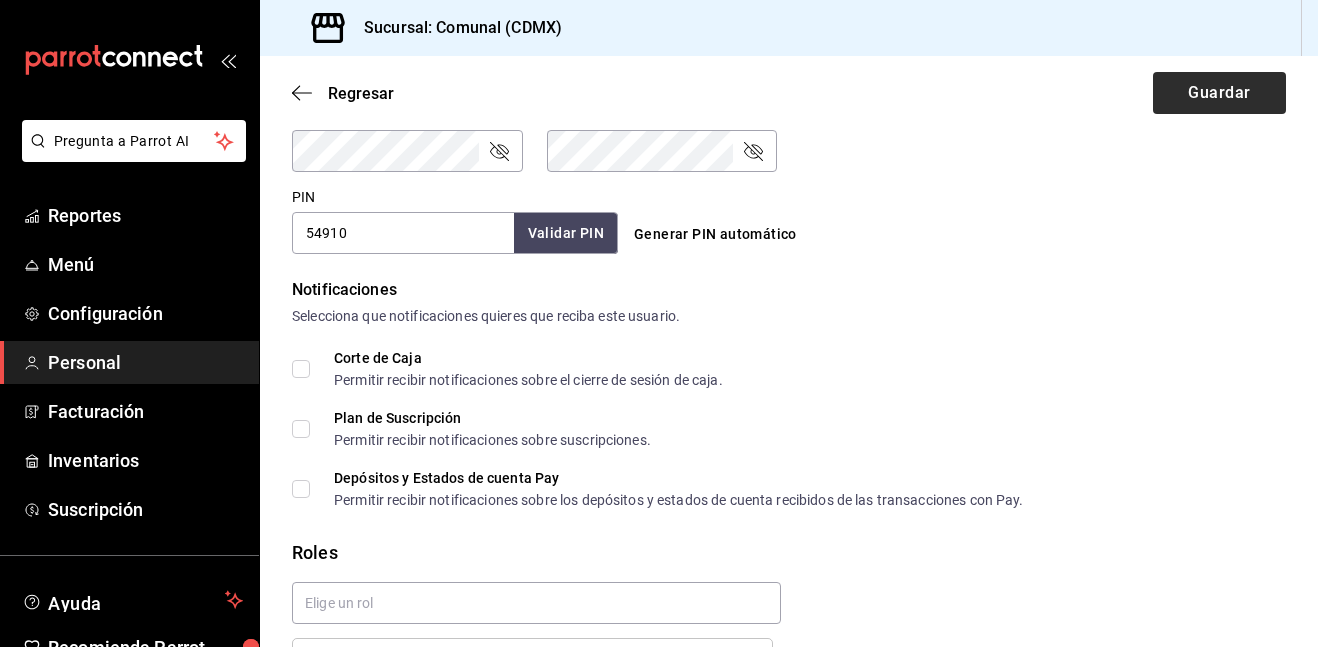scroll, scrollTop: 1017, scrollLeft: 0, axis: vertical 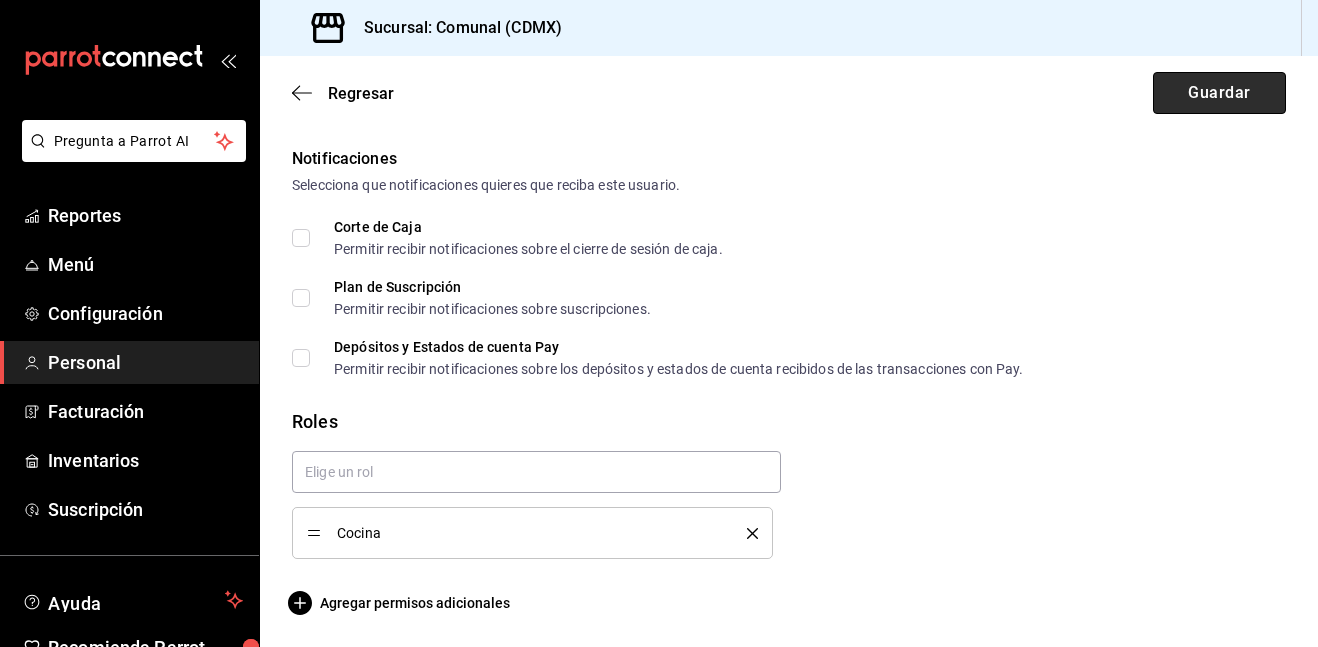 click on "Guardar" at bounding box center [1219, 93] 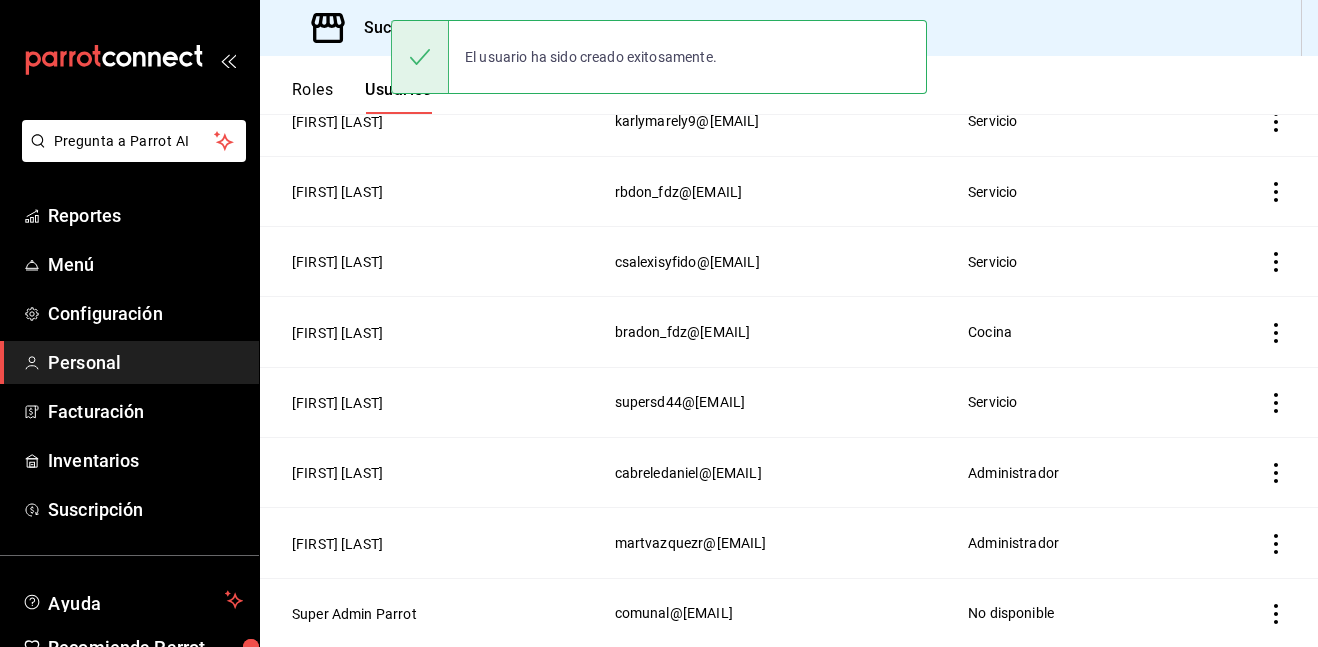 scroll, scrollTop: 370, scrollLeft: 0, axis: vertical 